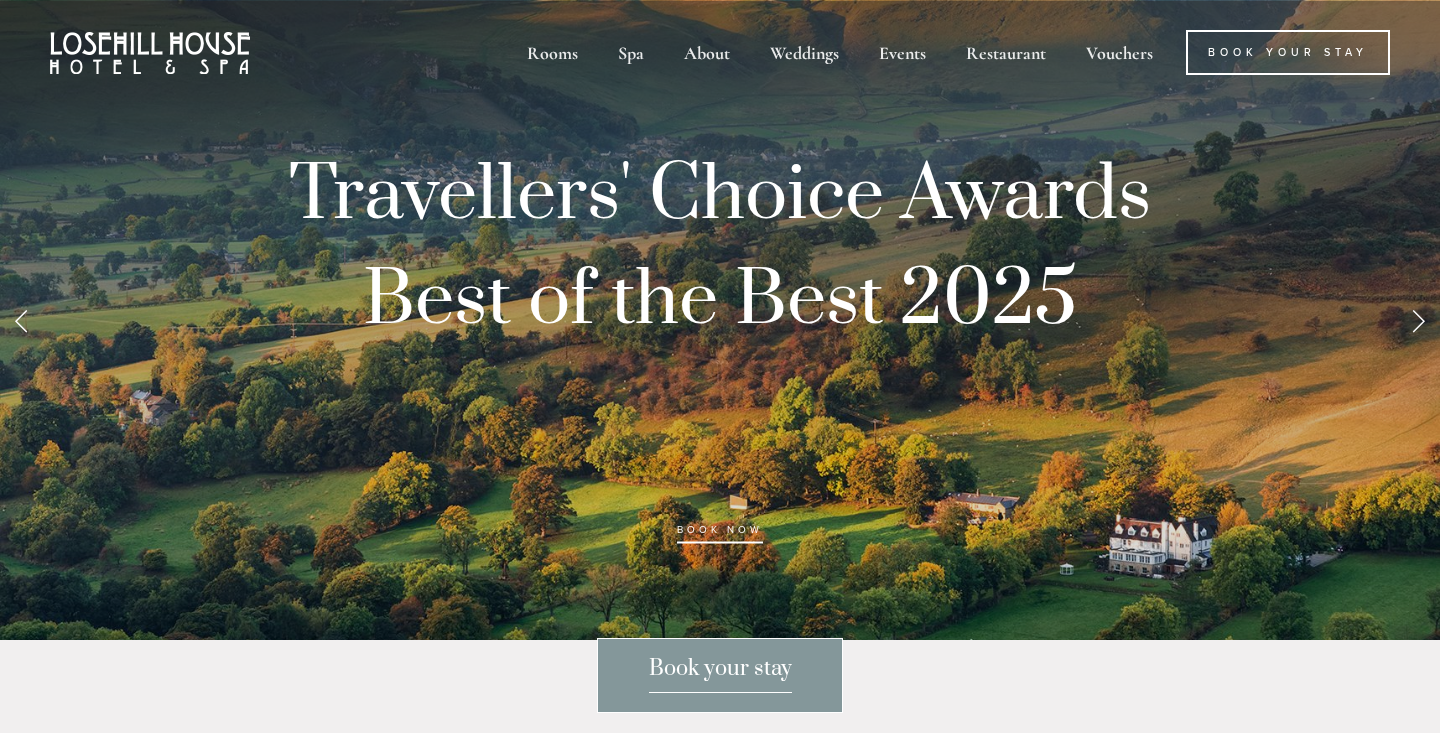 scroll, scrollTop: 0, scrollLeft: 0, axis: both 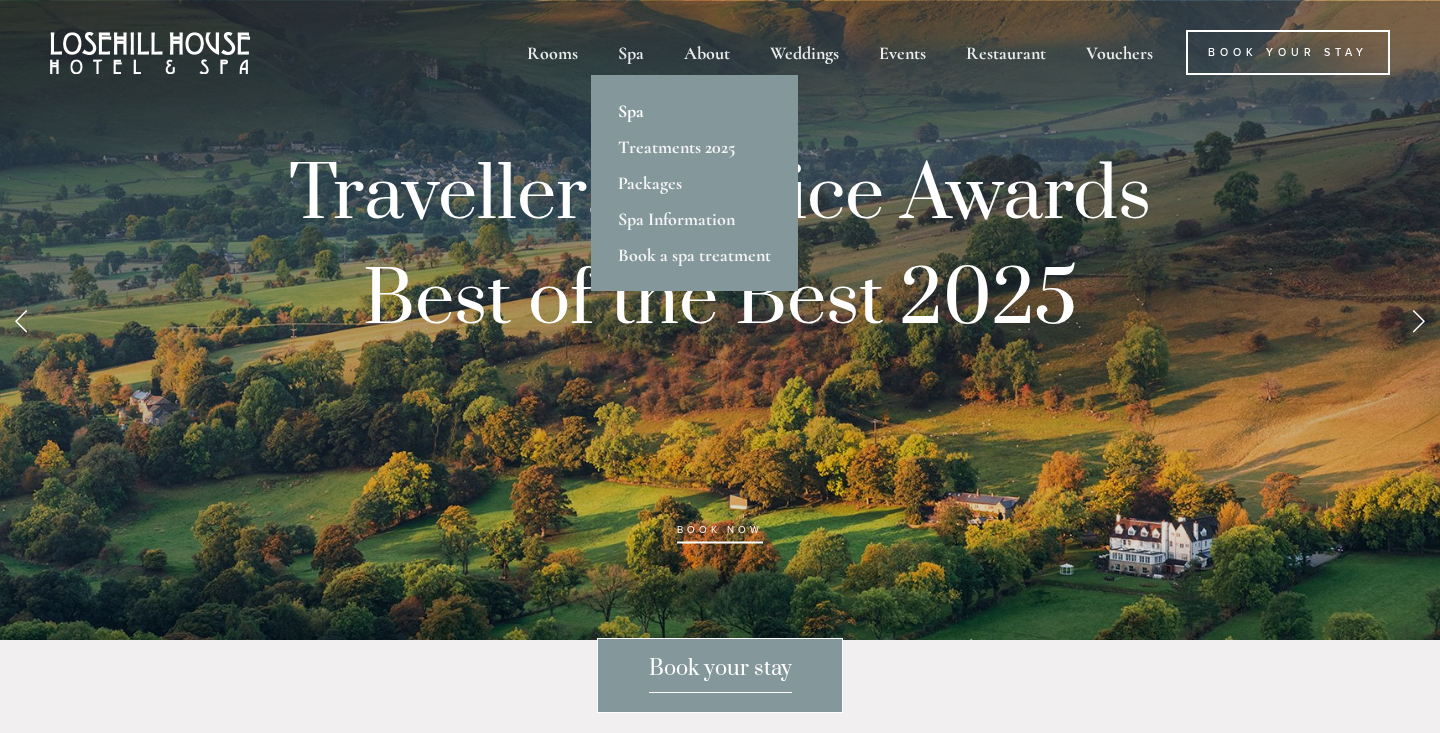 click on "Spa" at bounding box center (694, 111) 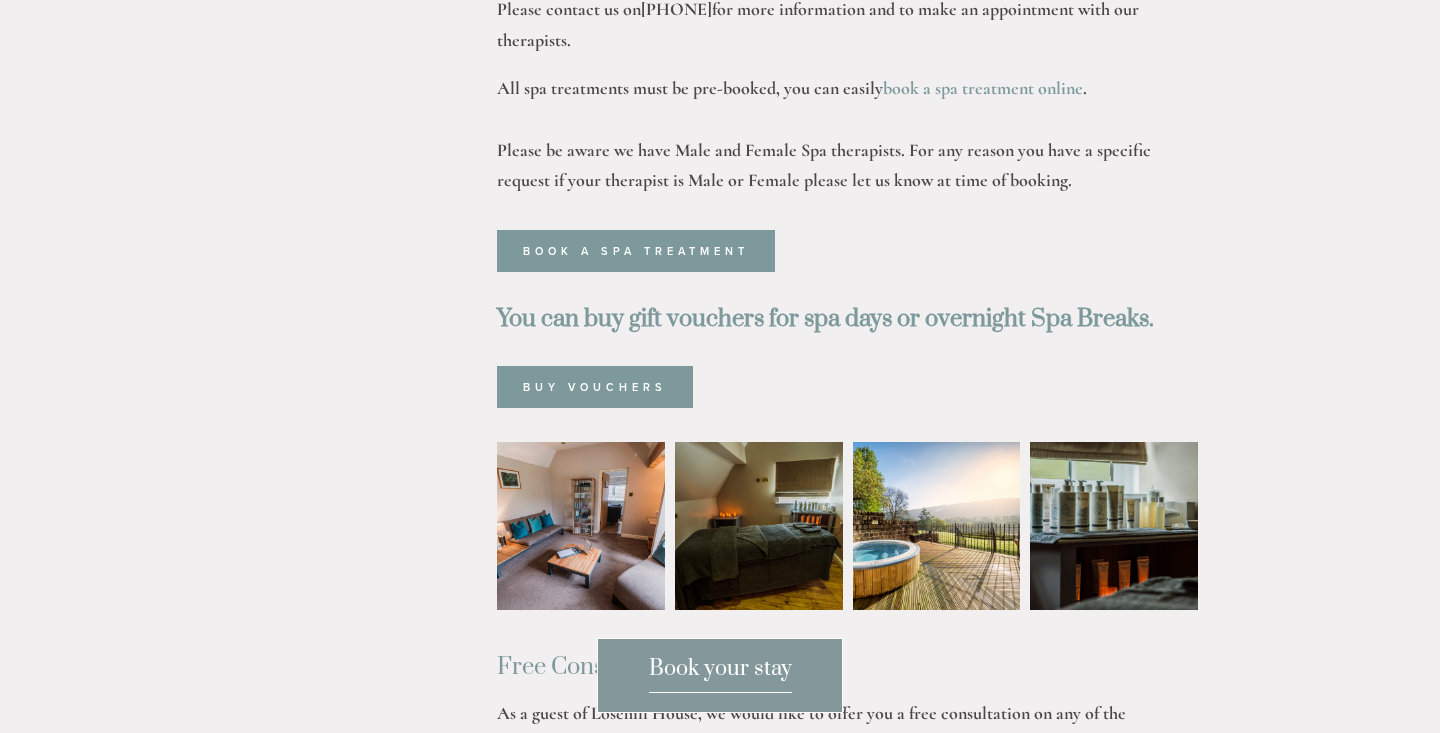 scroll, scrollTop: 995, scrollLeft: 0, axis: vertical 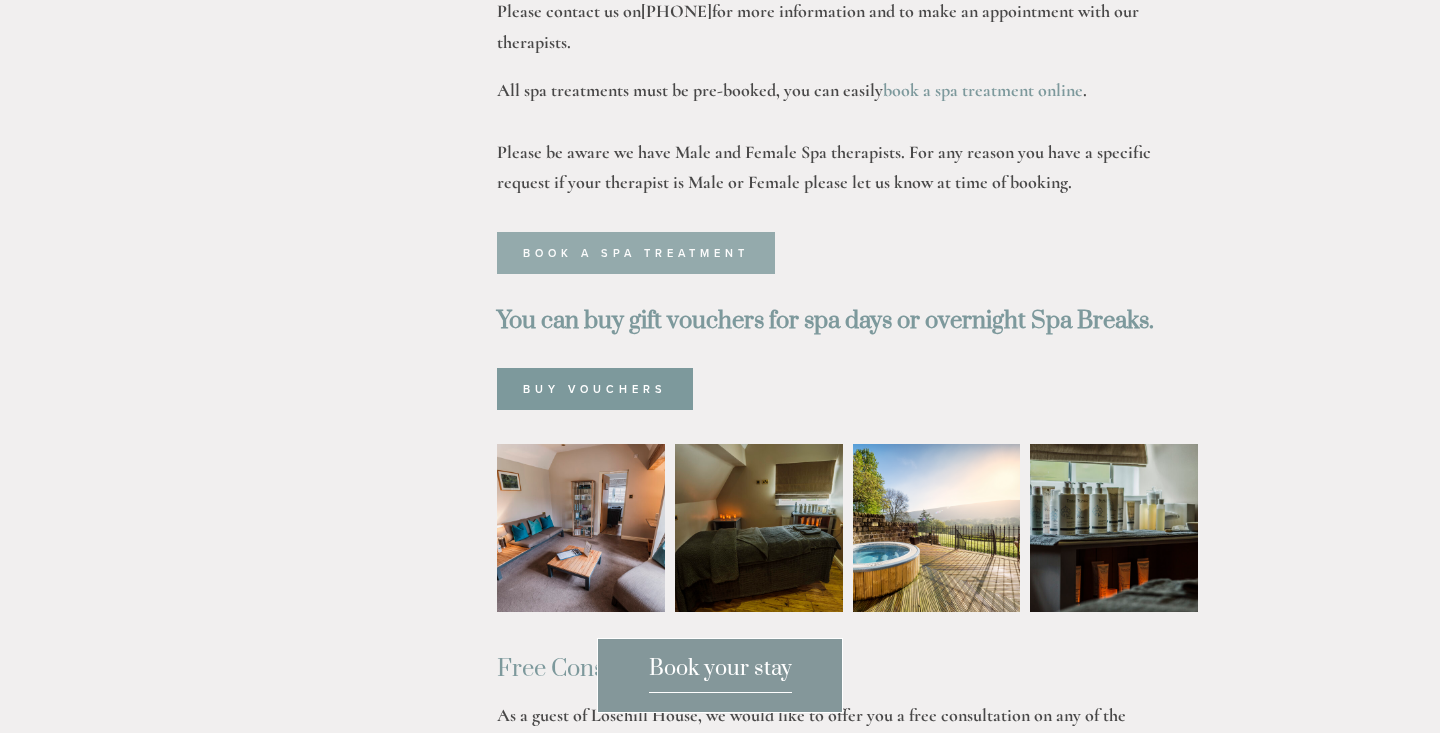 click on "Book a spa treatment" at bounding box center (636, 253) 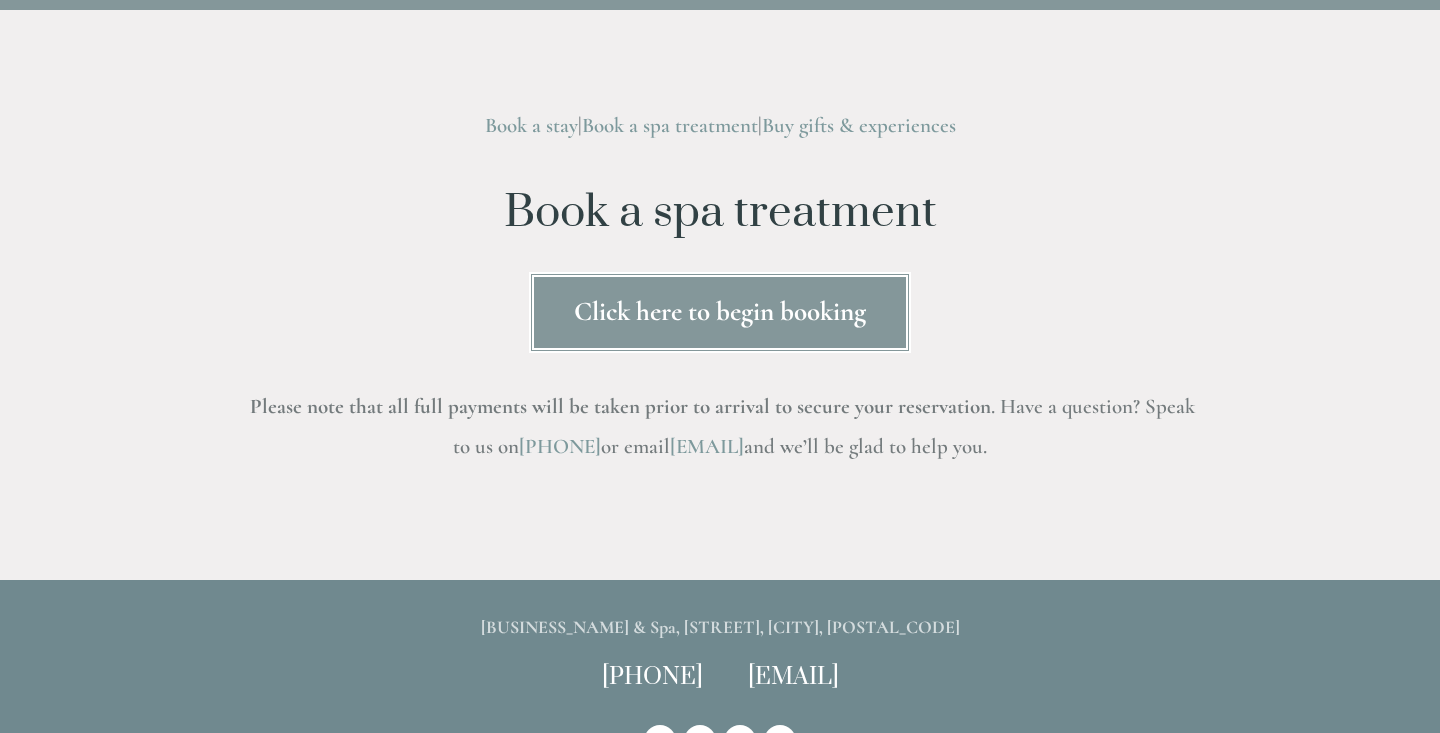 scroll, scrollTop: 102, scrollLeft: 0, axis: vertical 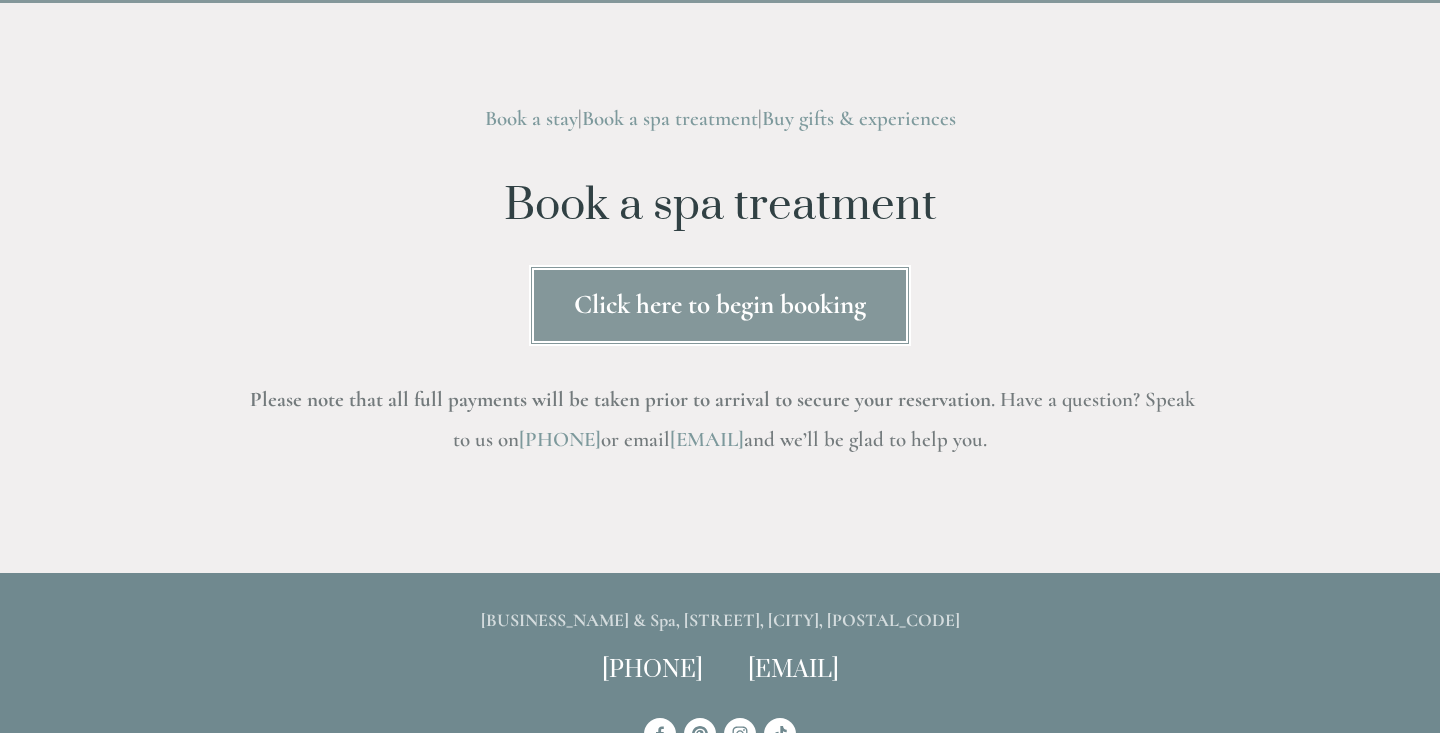 click on "Click here to begin booking" at bounding box center [720, 305] 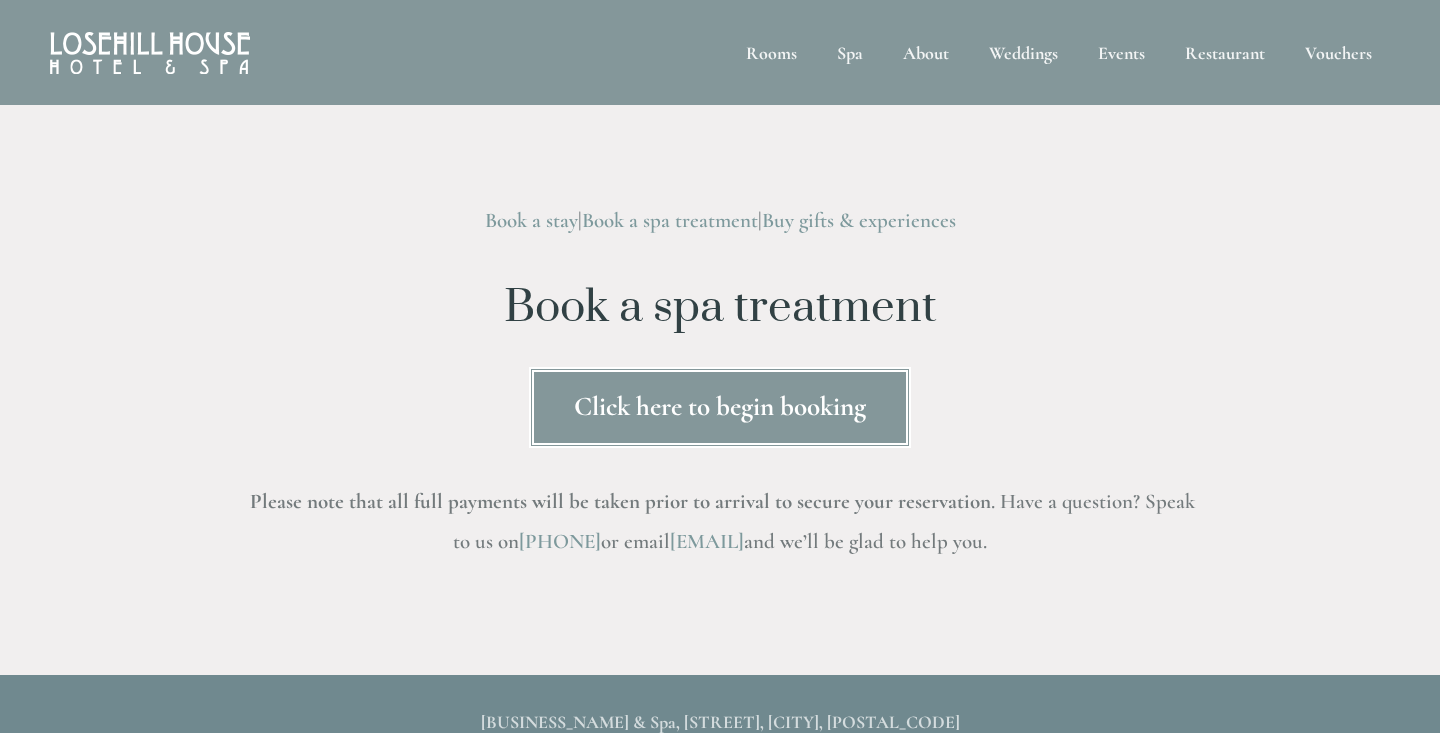 scroll, scrollTop: 0, scrollLeft: 0, axis: both 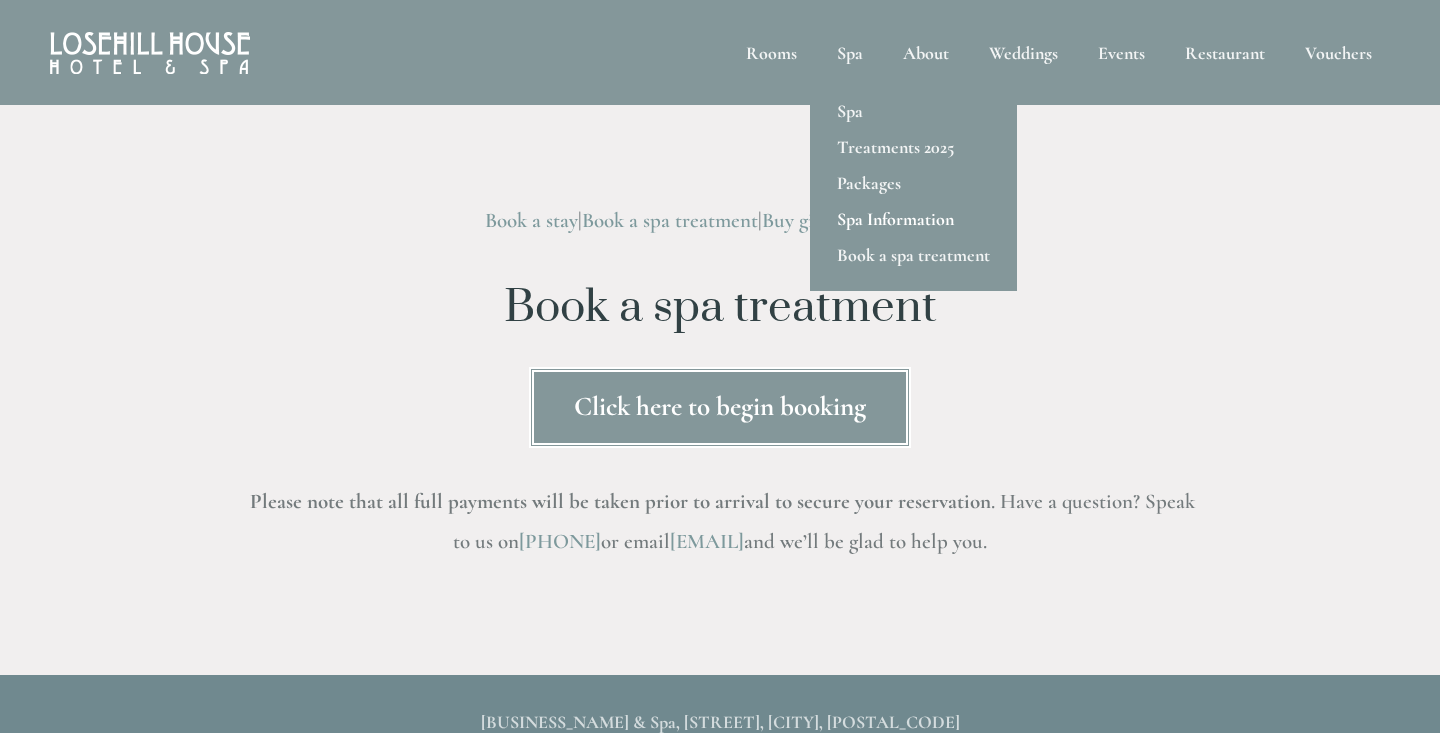 click on "Spa Information" at bounding box center [913, 219] 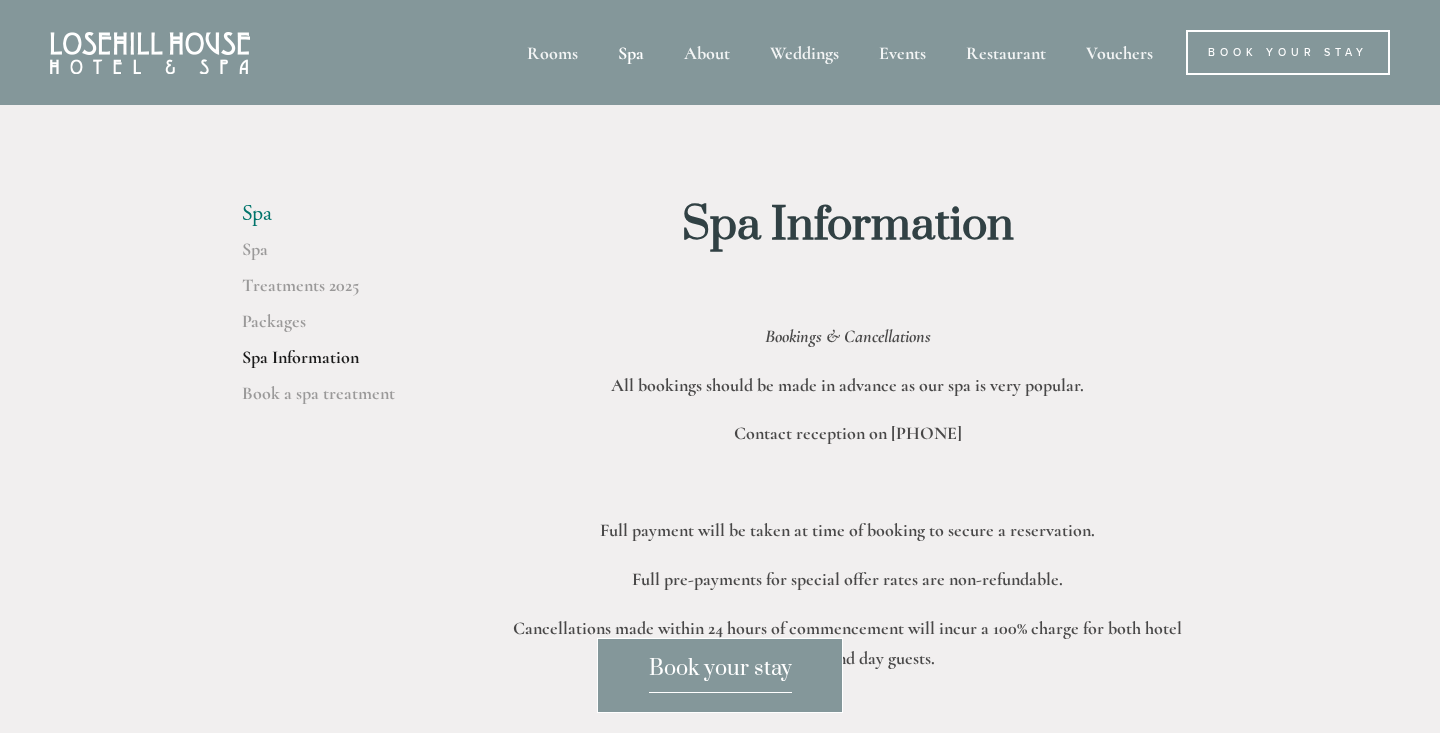 scroll, scrollTop: 0, scrollLeft: 0, axis: both 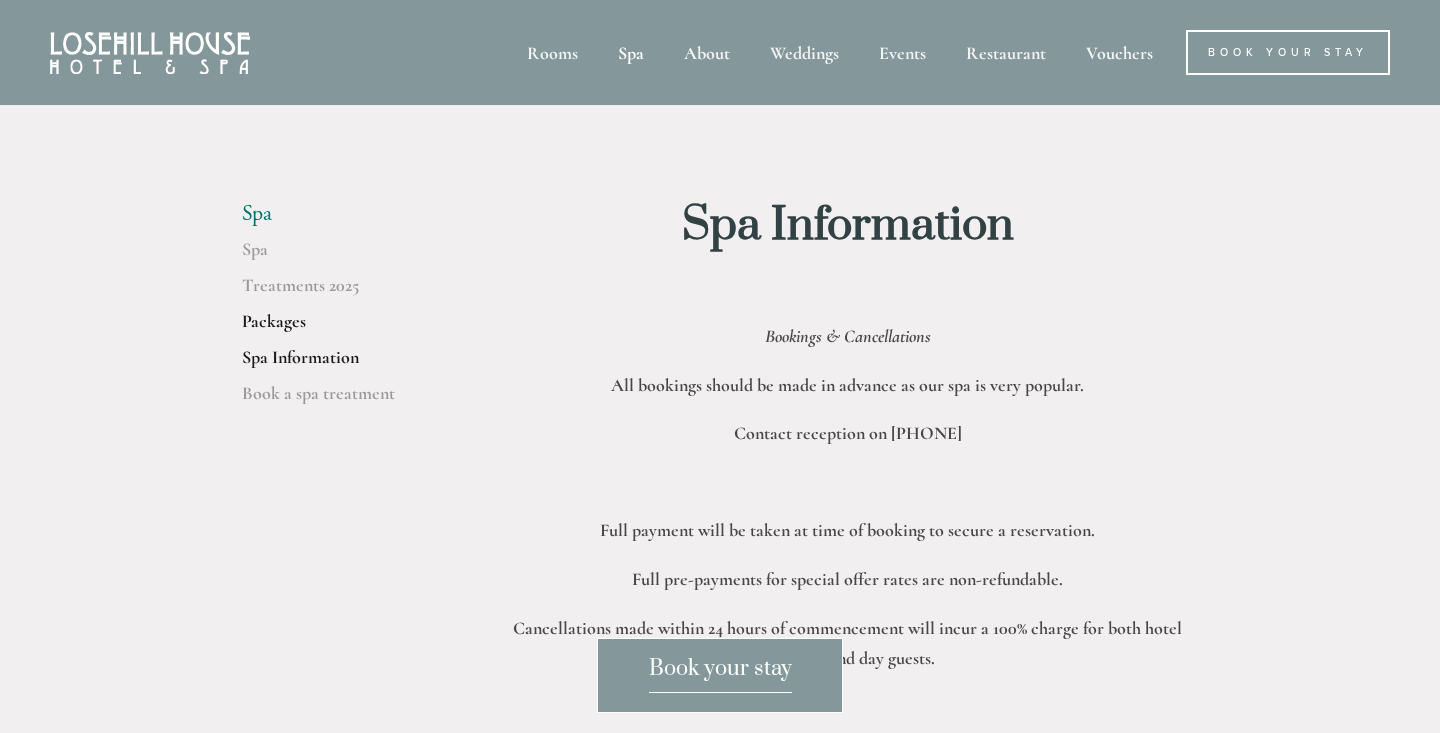 click on "Packages" at bounding box center [337, 328] 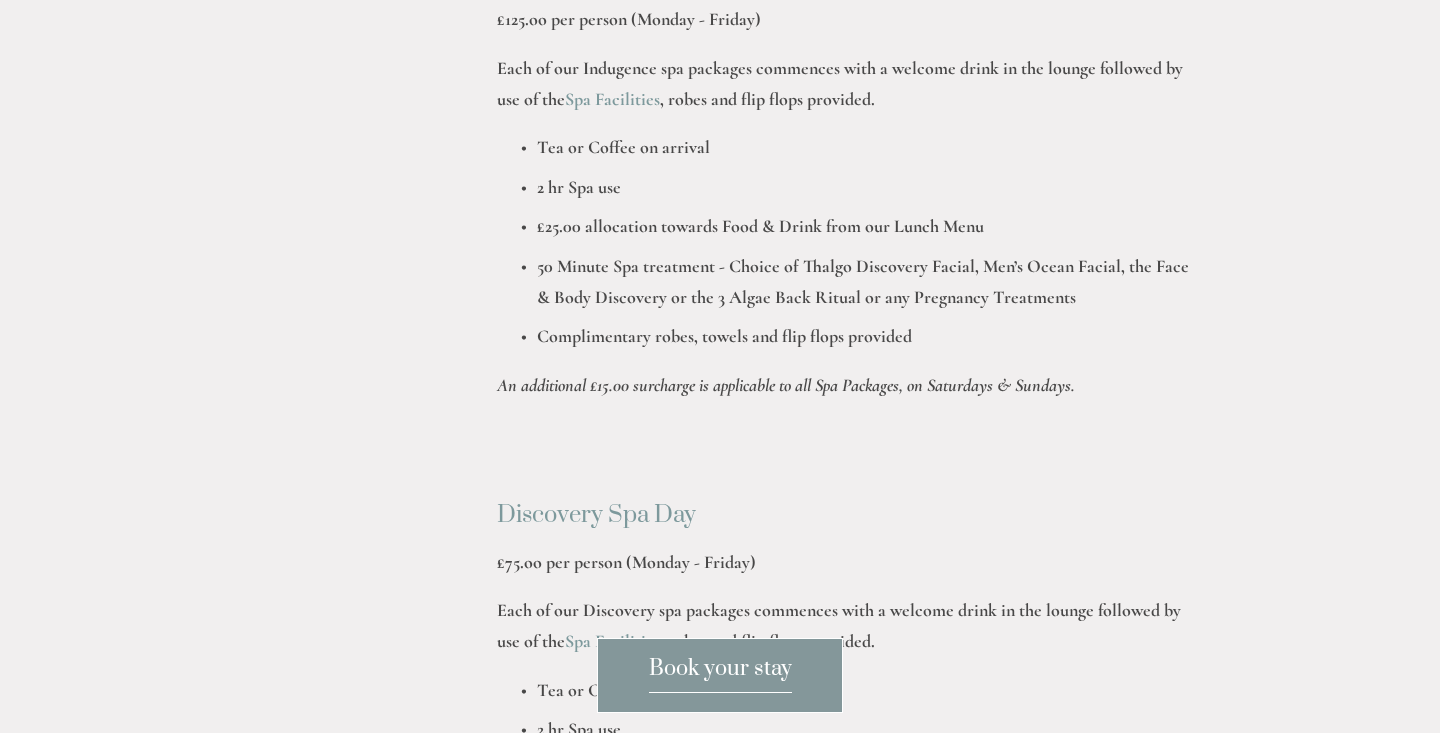 scroll, scrollTop: 1205, scrollLeft: 0, axis: vertical 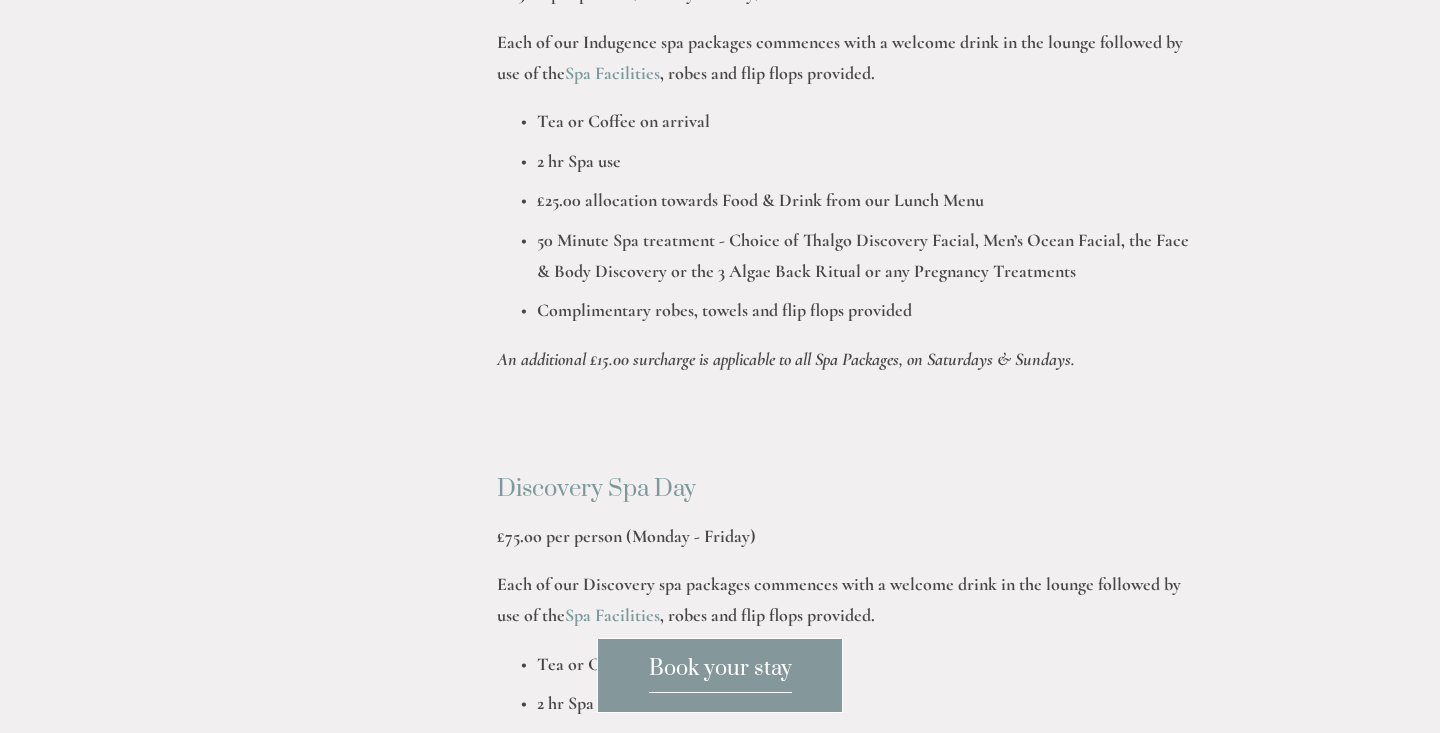 click on "Discovery Spa Day" at bounding box center (847, 489) 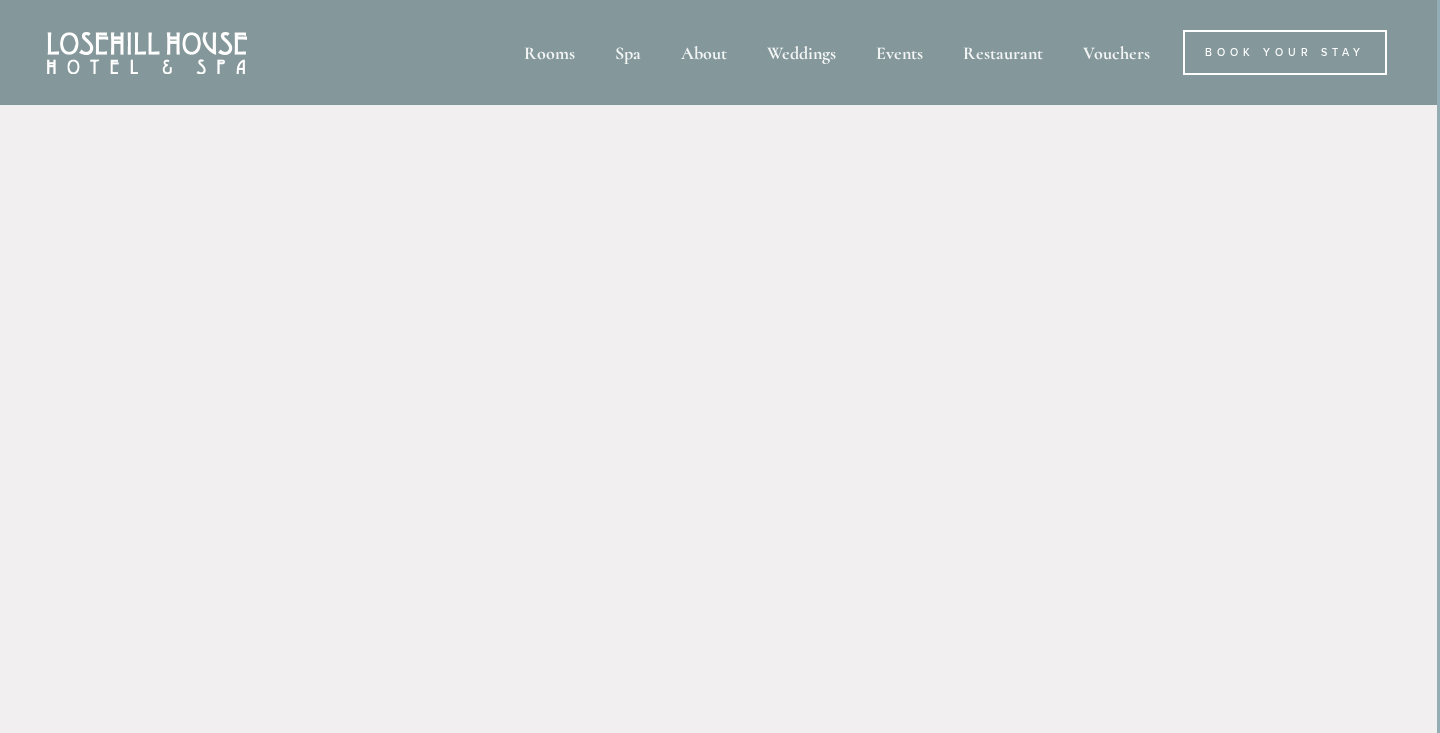 scroll, scrollTop: 0, scrollLeft: 3, axis: horizontal 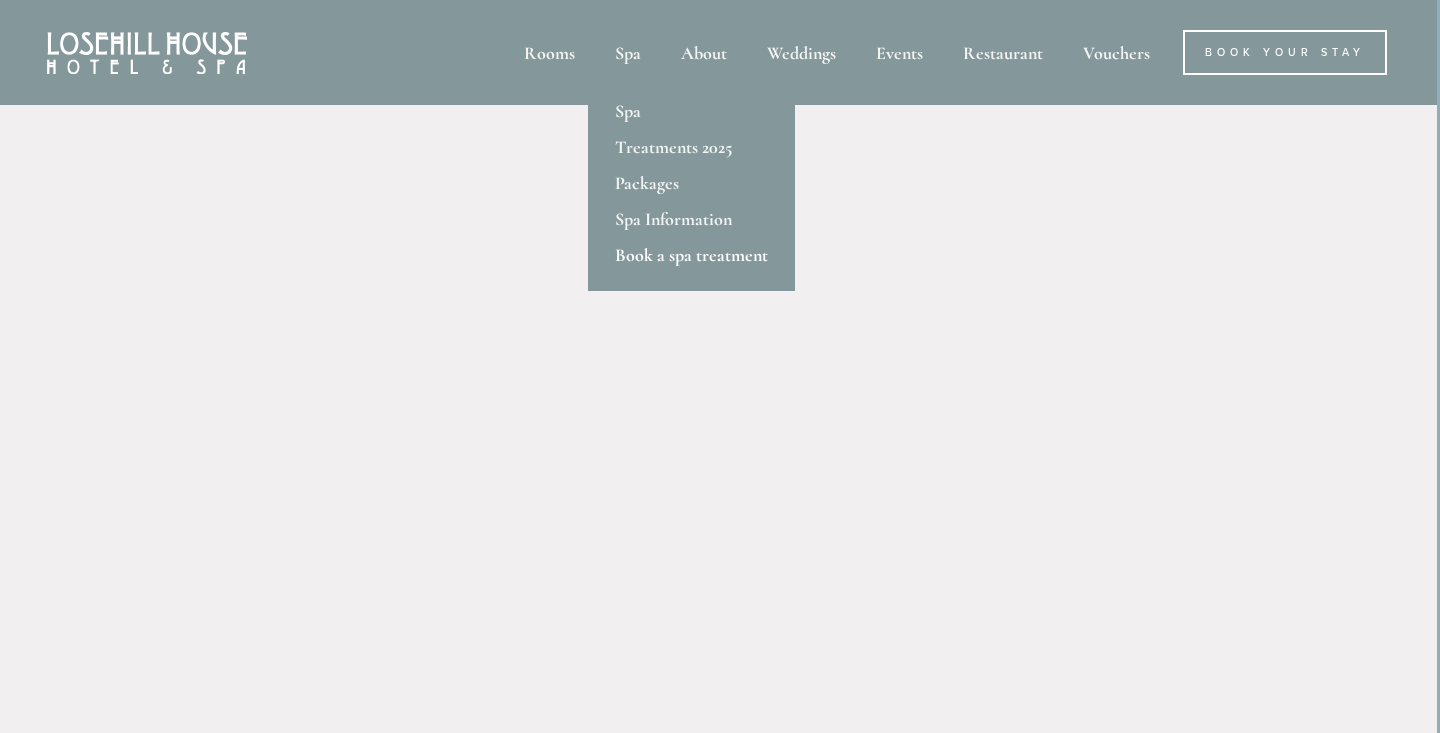 click on "Book a spa treatment" at bounding box center [691, 255] 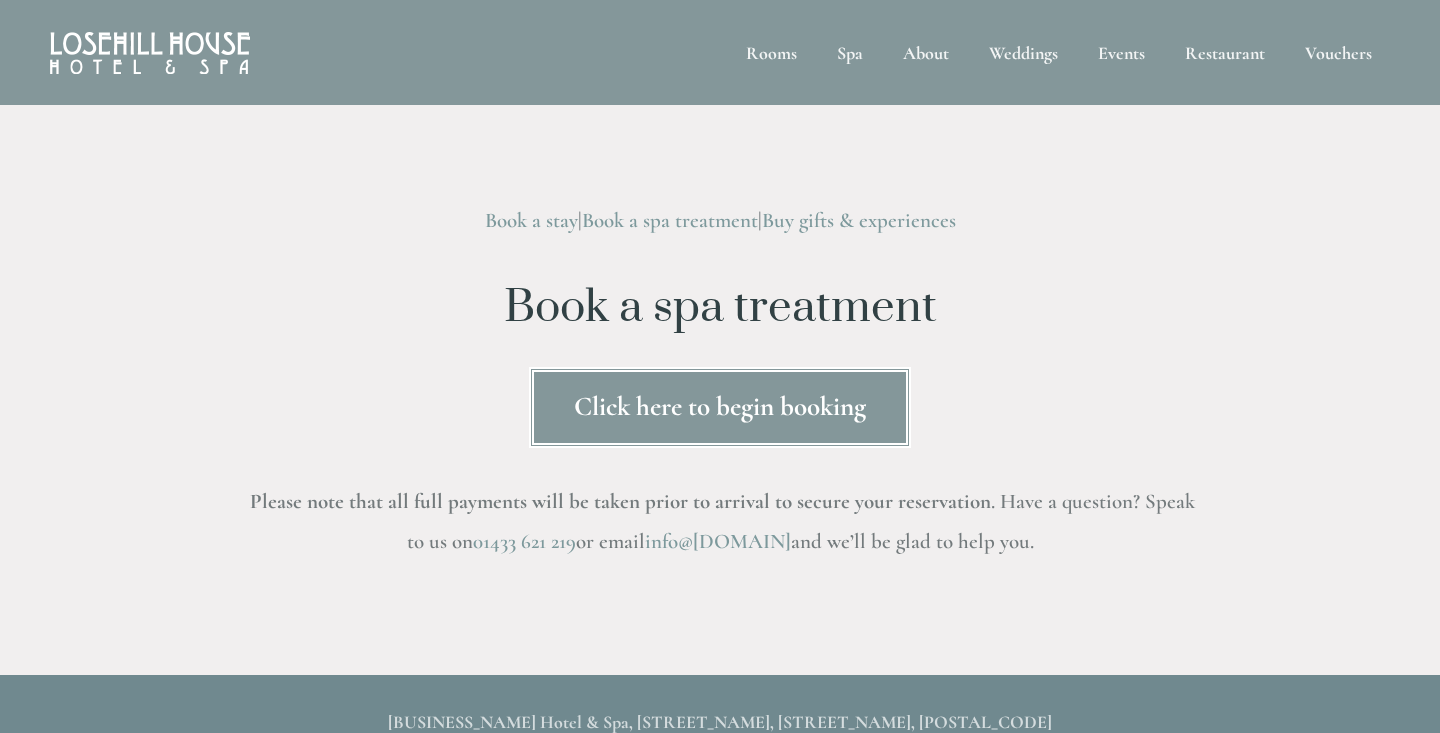 scroll, scrollTop: 0, scrollLeft: 0, axis: both 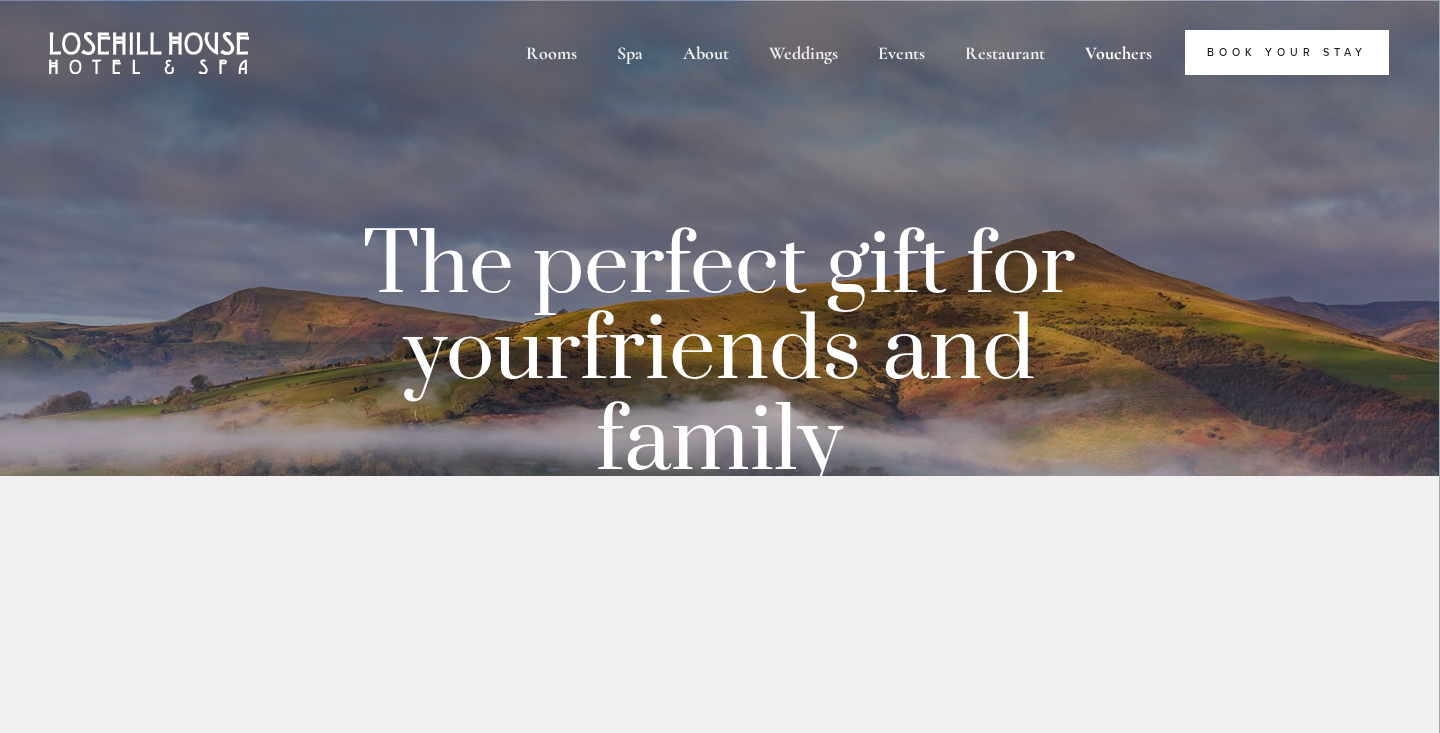 click on "Book Your Stay" at bounding box center (1287, 52) 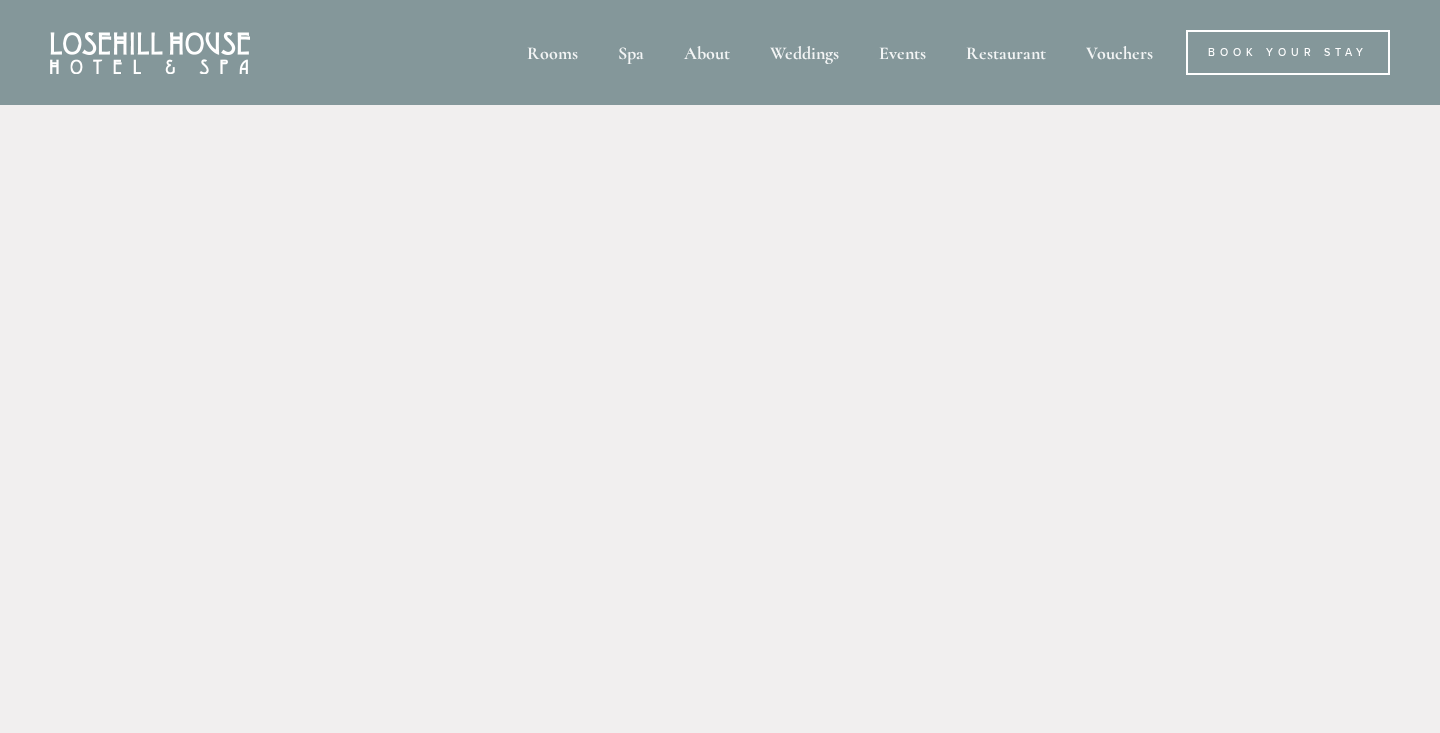 scroll, scrollTop: 0, scrollLeft: 0, axis: both 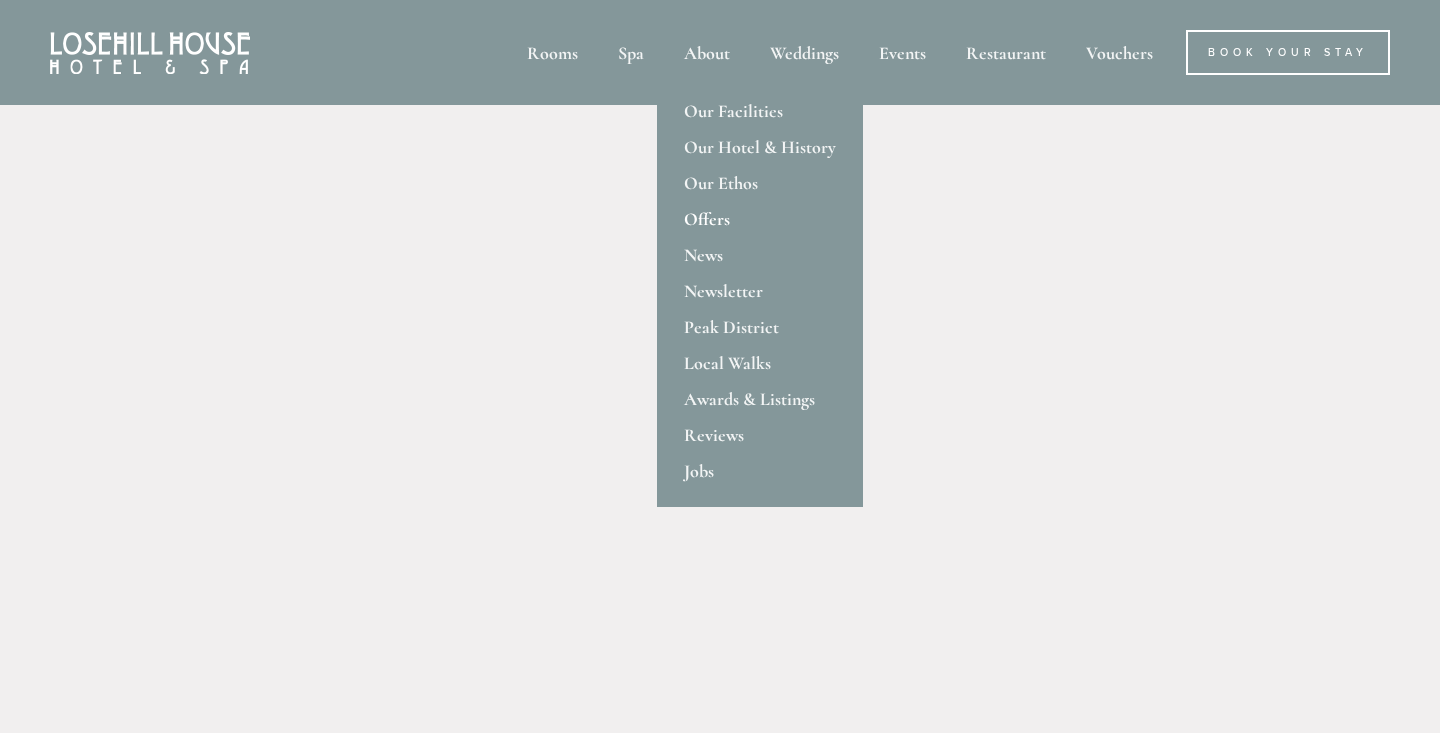 click on "Offers" at bounding box center (760, 219) 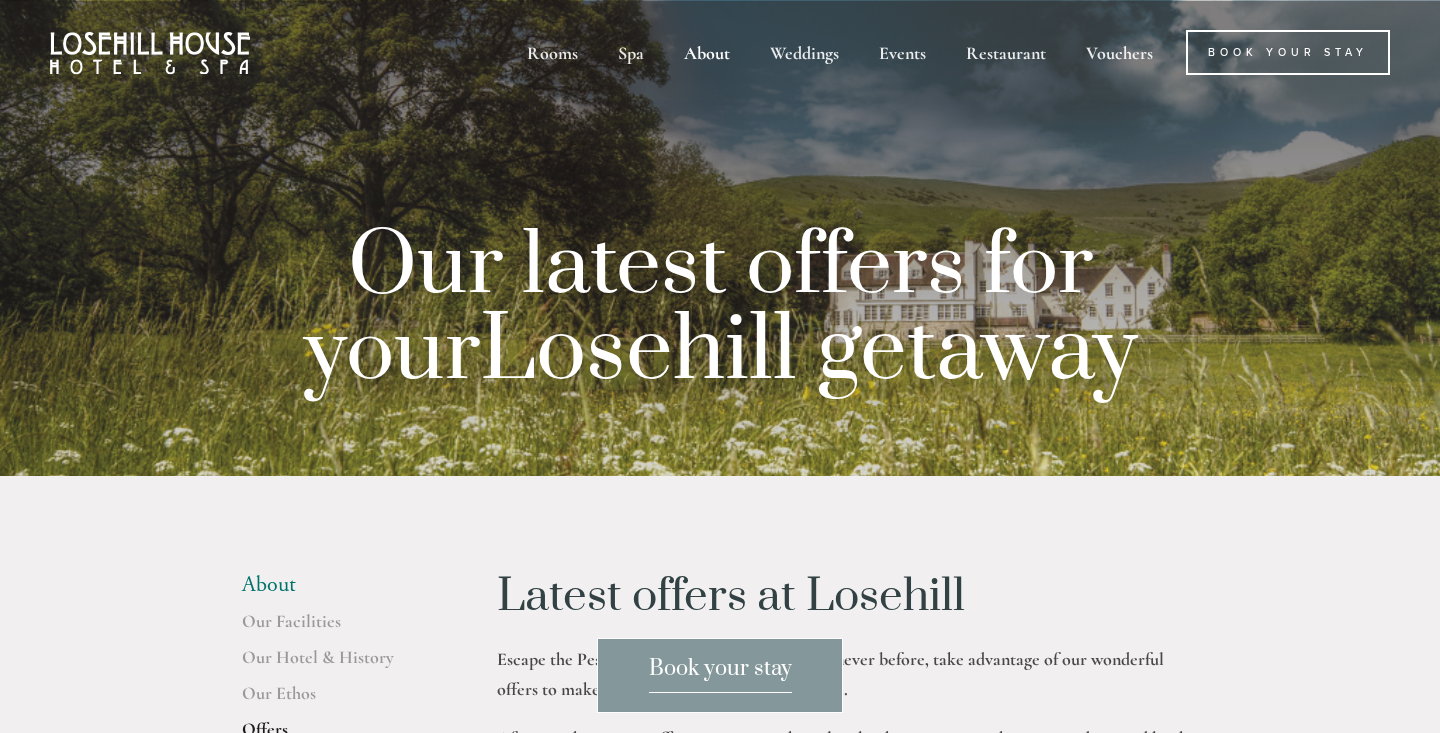 scroll, scrollTop: 0, scrollLeft: 0, axis: both 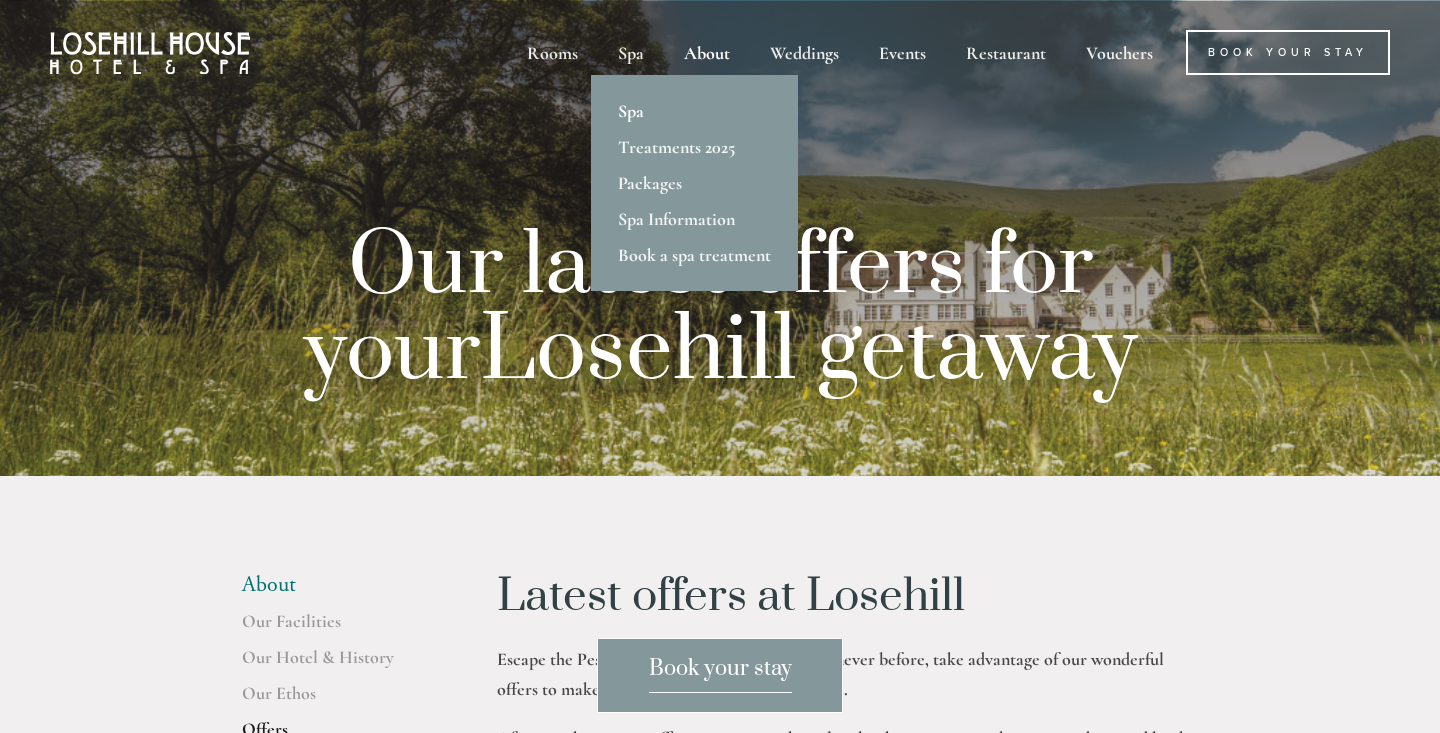 click on "Spa" at bounding box center [694, 111] 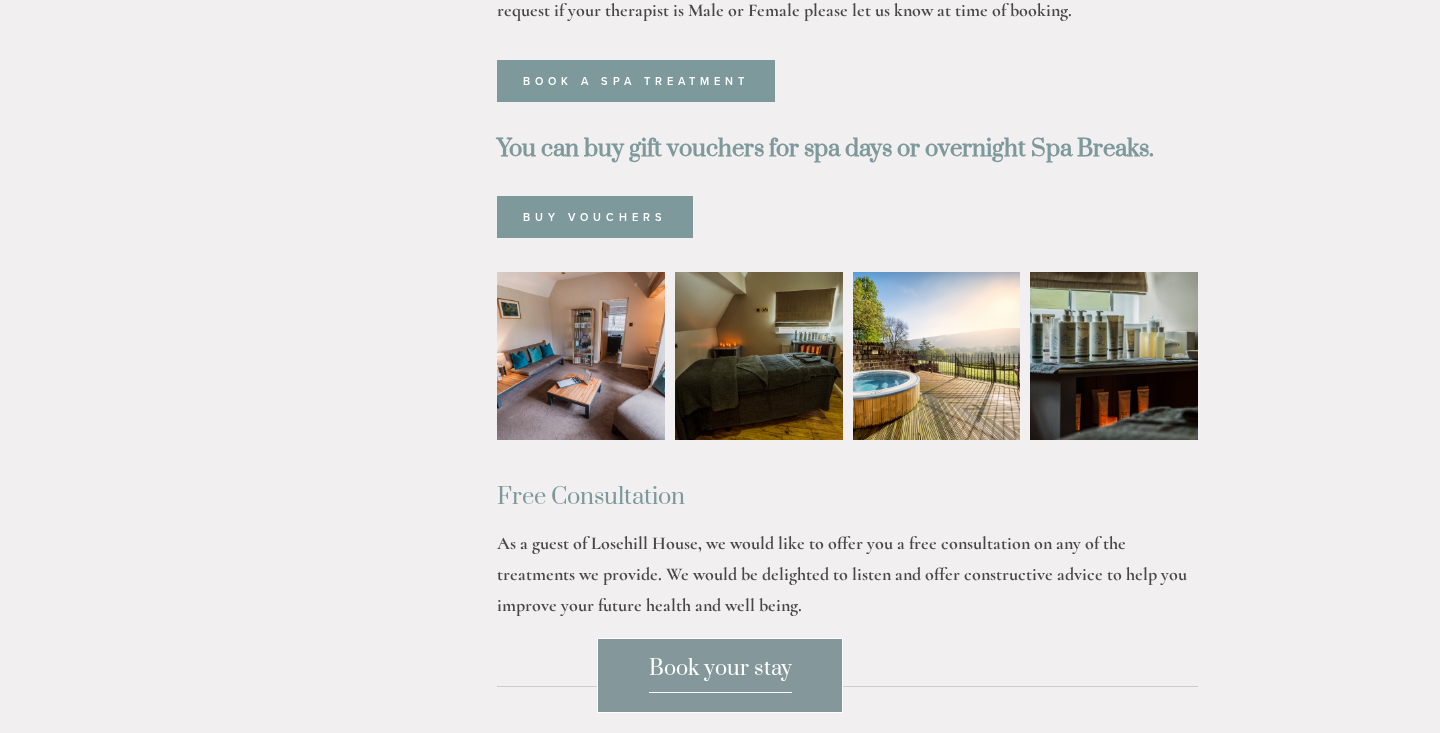 scroll, scrollTop: 1175, scrollLeft: 0, axis: vertical 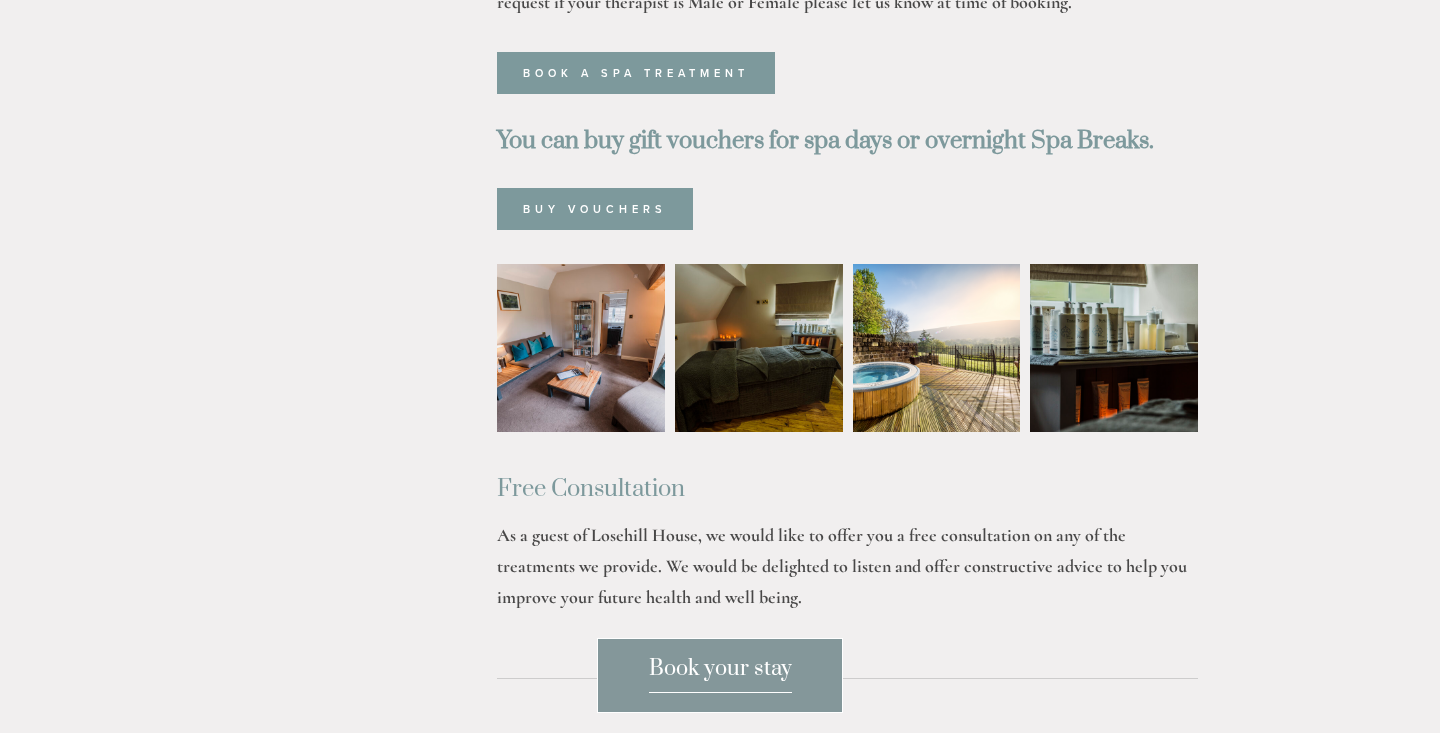 click at bounding box center [937, 348] 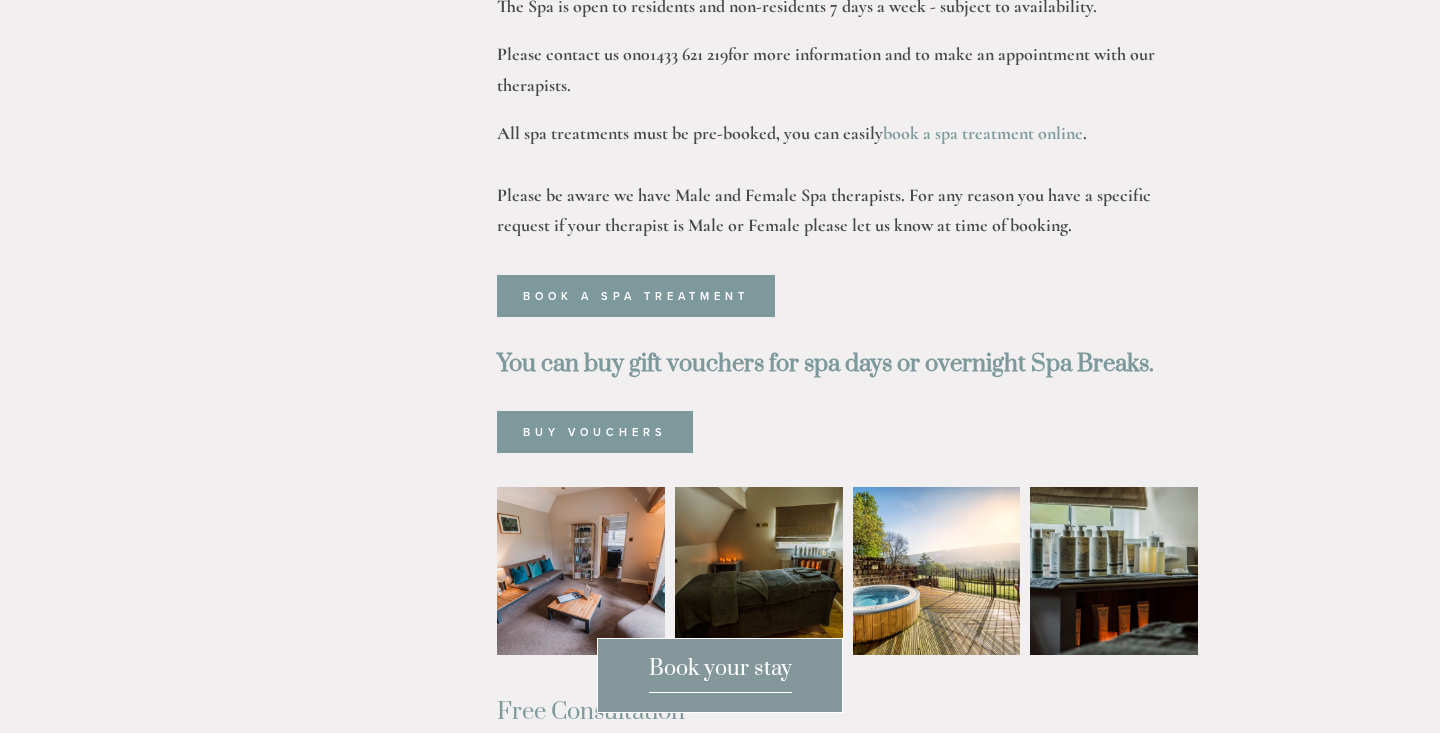 scroll, scrollTop: 948, scrollLeft: 0, axis: vertical 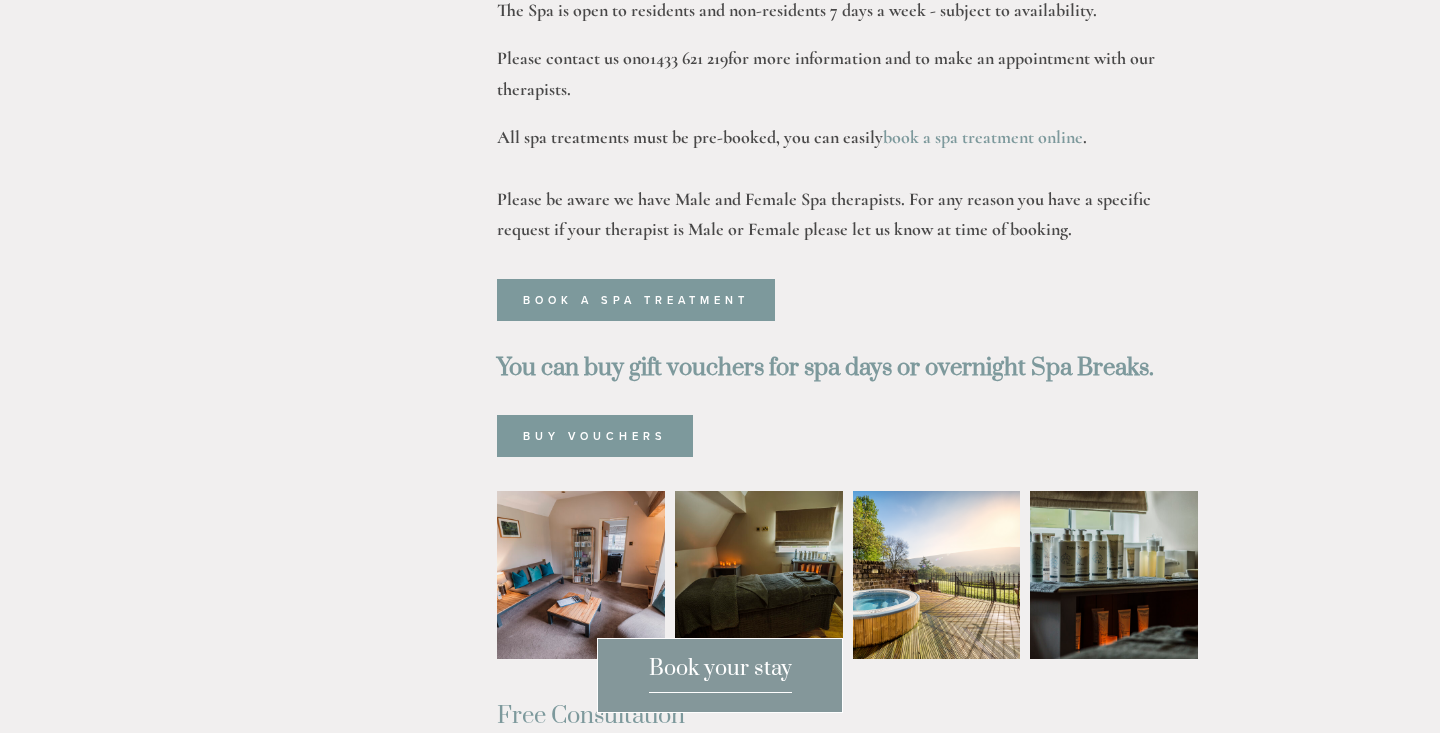 click on "book a spa treatment online" at bounding box center (983, 137) 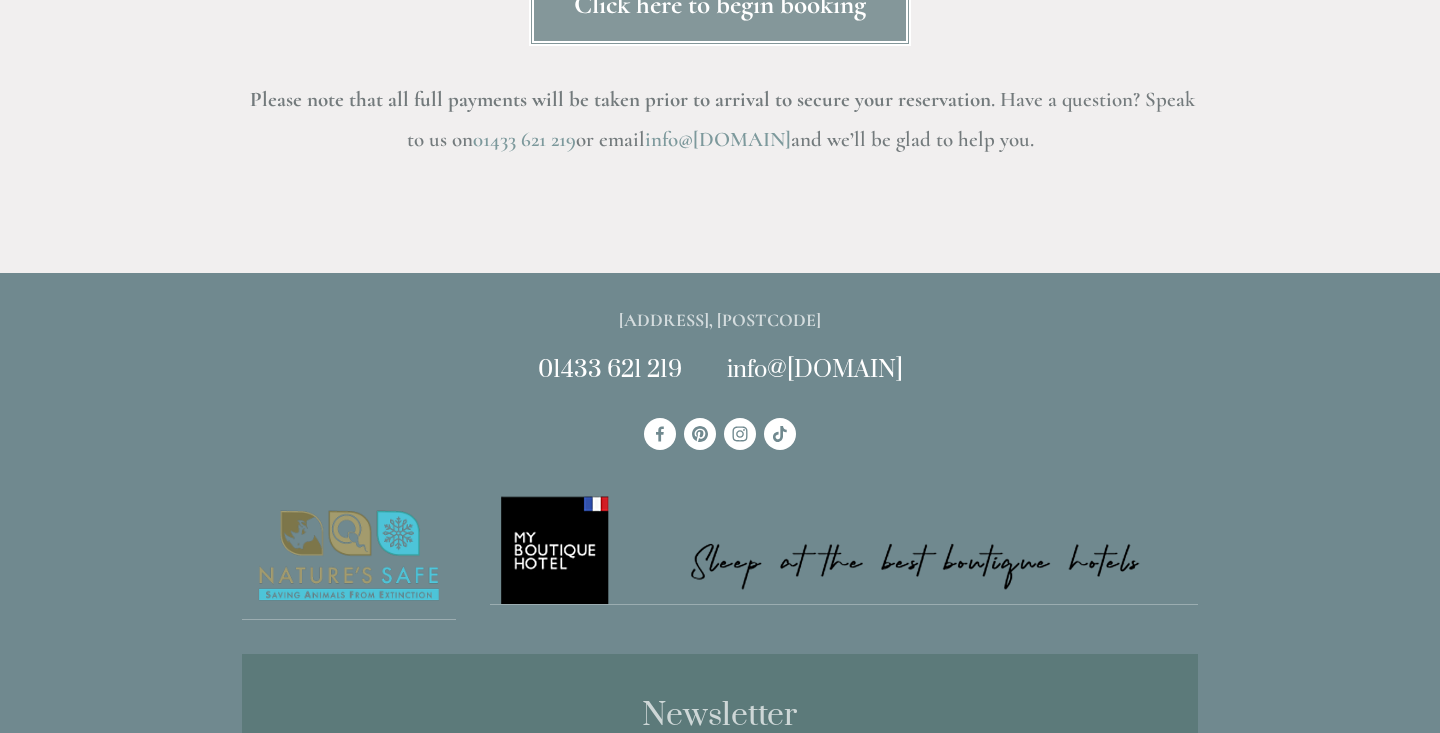 scroll, scrollTop: 403, scrollLeft: 0, axis: vertical 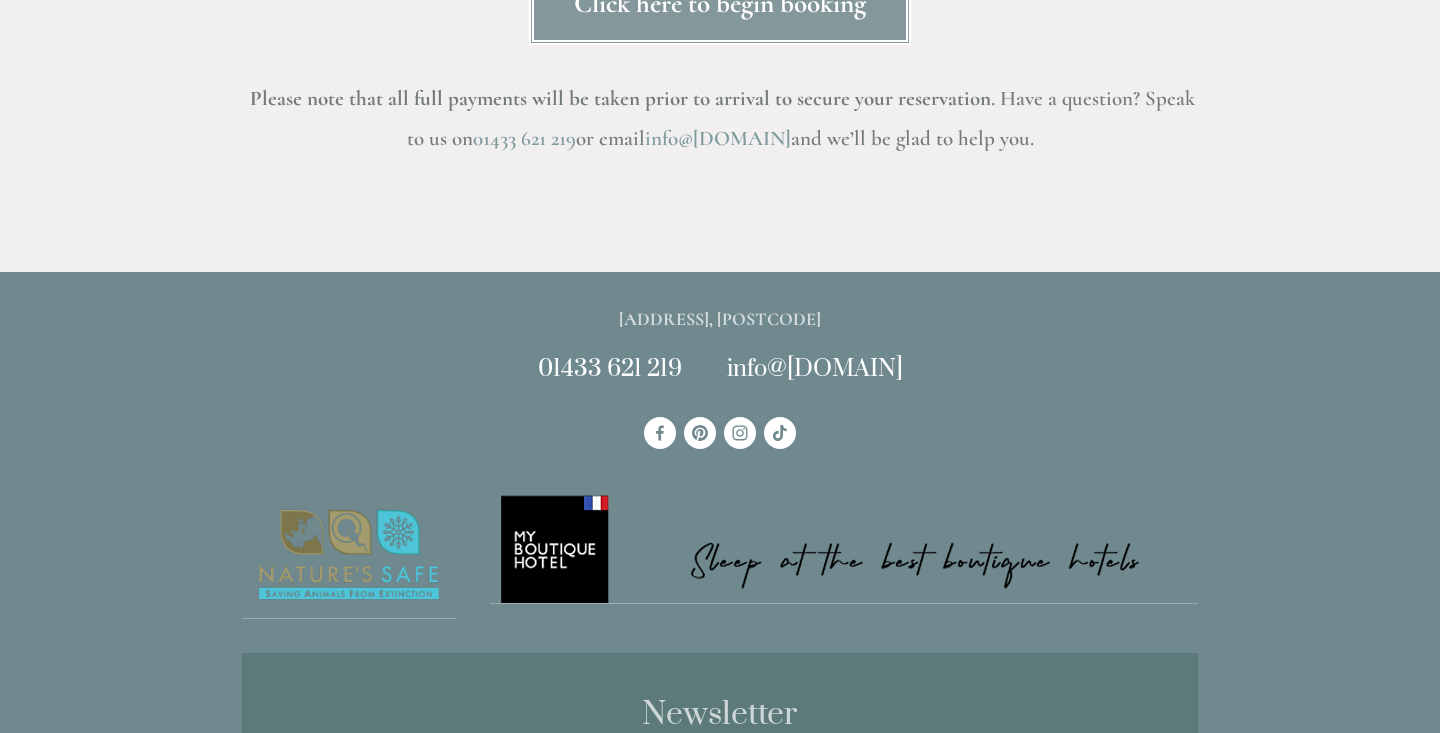 click on "Click here to begin booking" at bounding box center [720, 4] 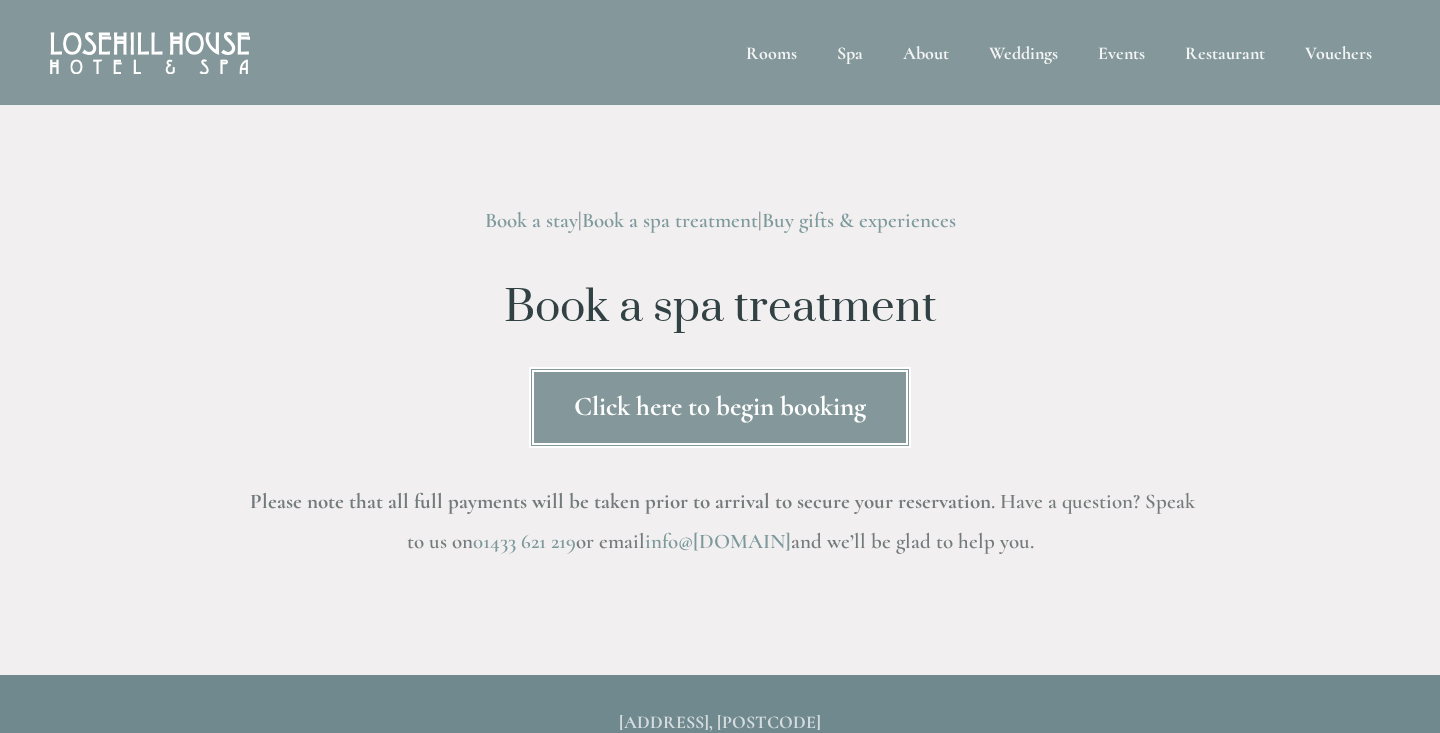 scroll, scrollTop: 0, scrollLeft: 0, axis: both 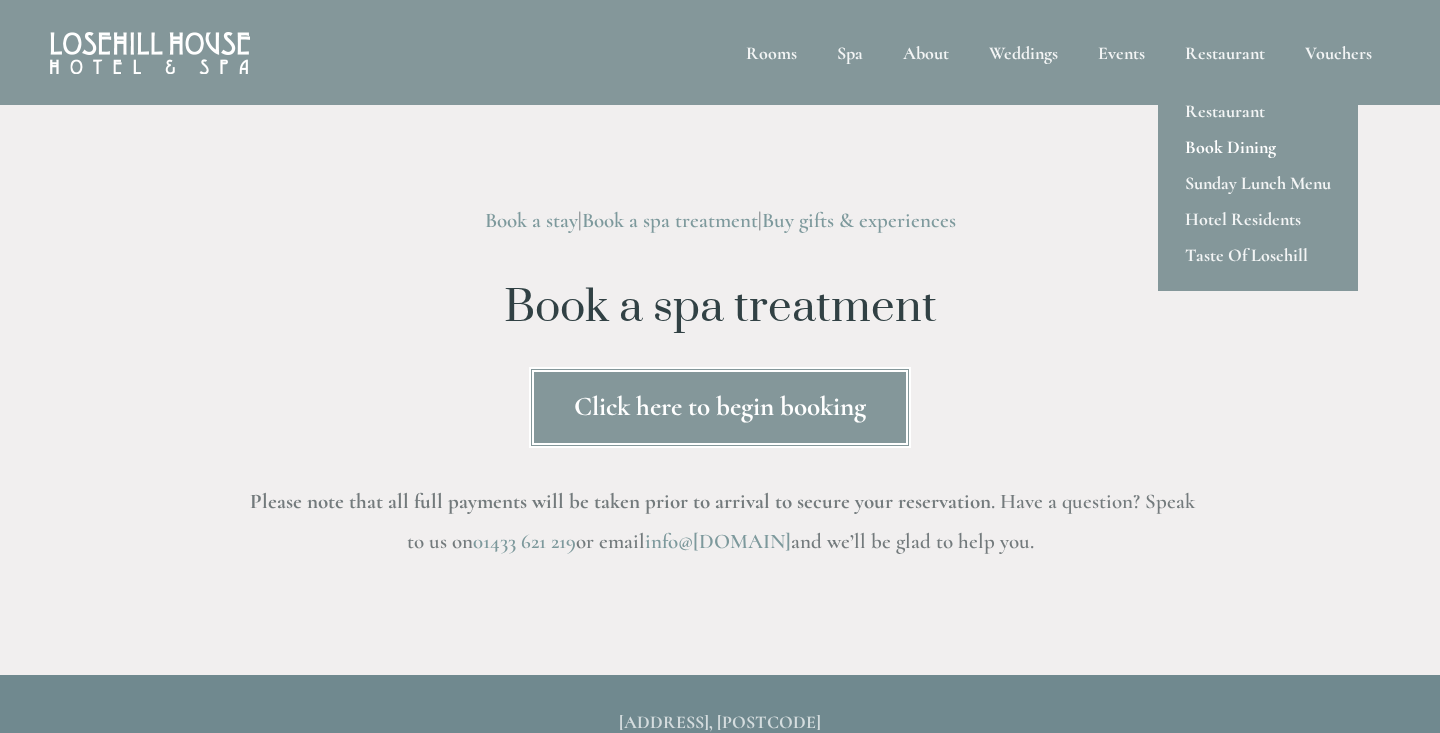 click on "Book Dining" at bounding box center [1258, 147] 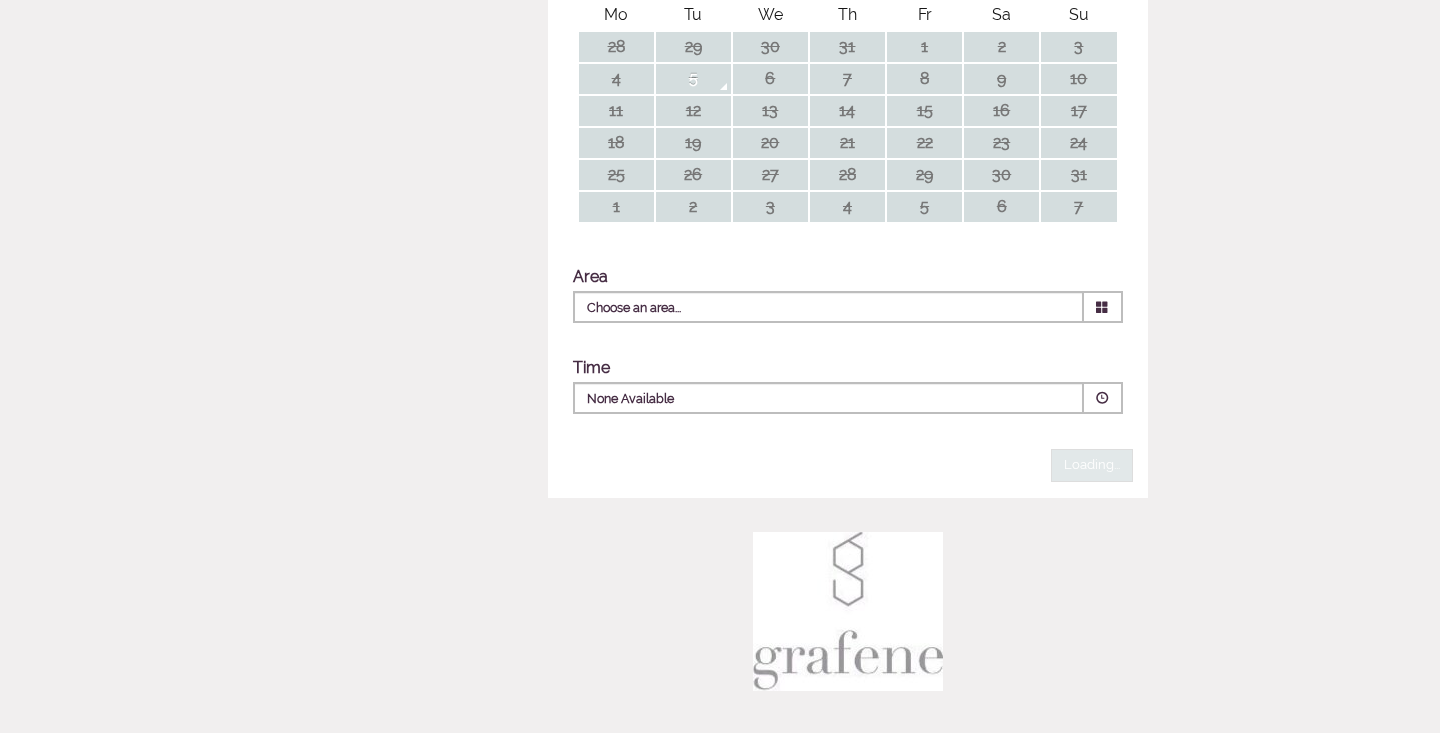 scroll, scrollTop: 559, scrollLeft: 0, axis: vertical 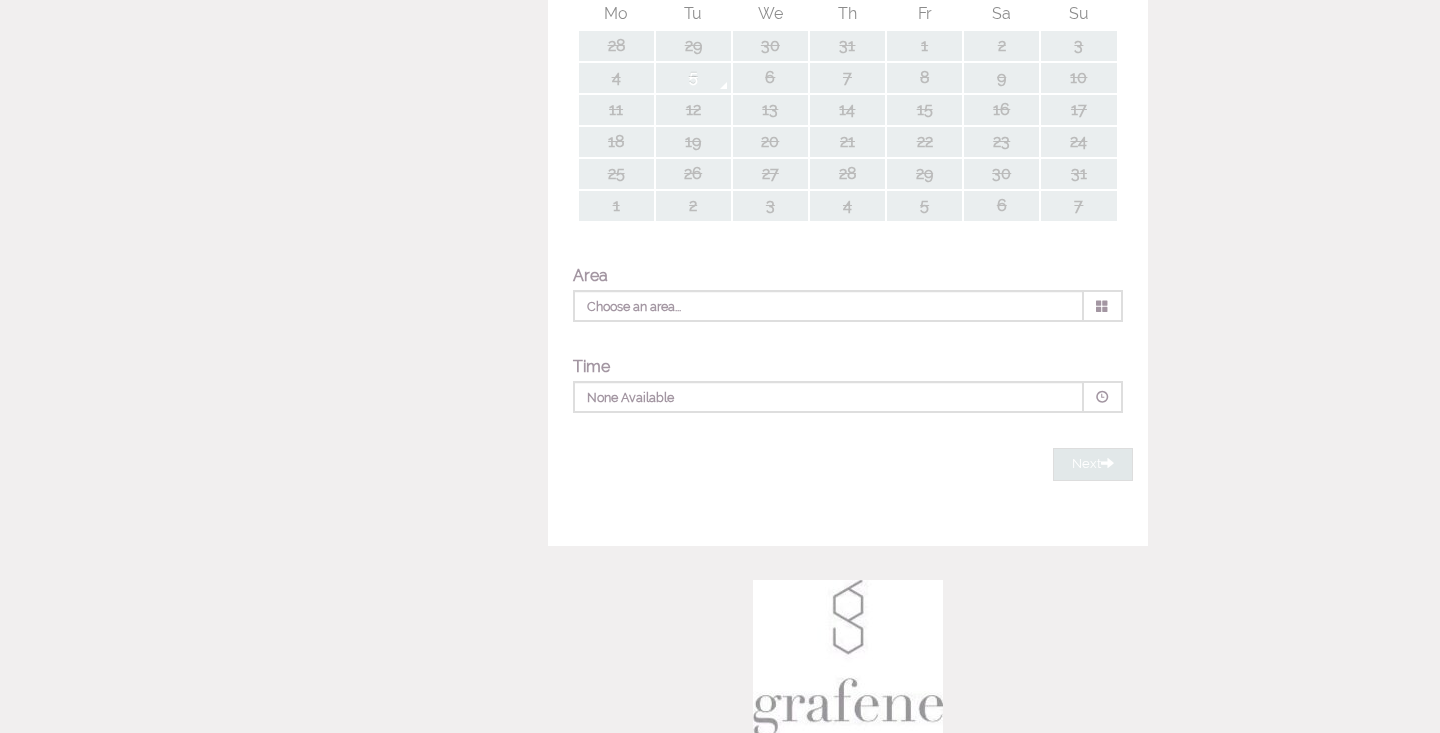 type on "Any Area" 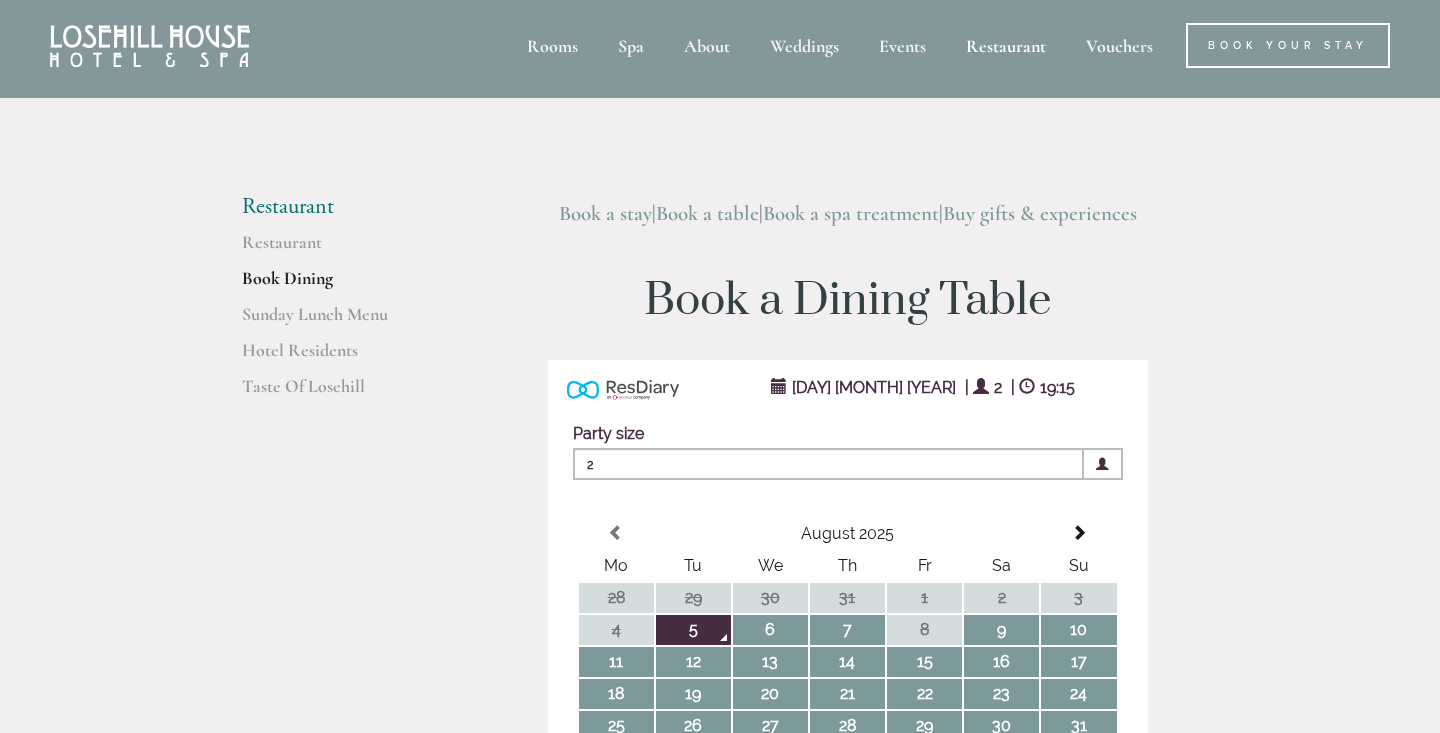 scroll, scrollTop: 5, scrollLeft: 0, axis: vertical 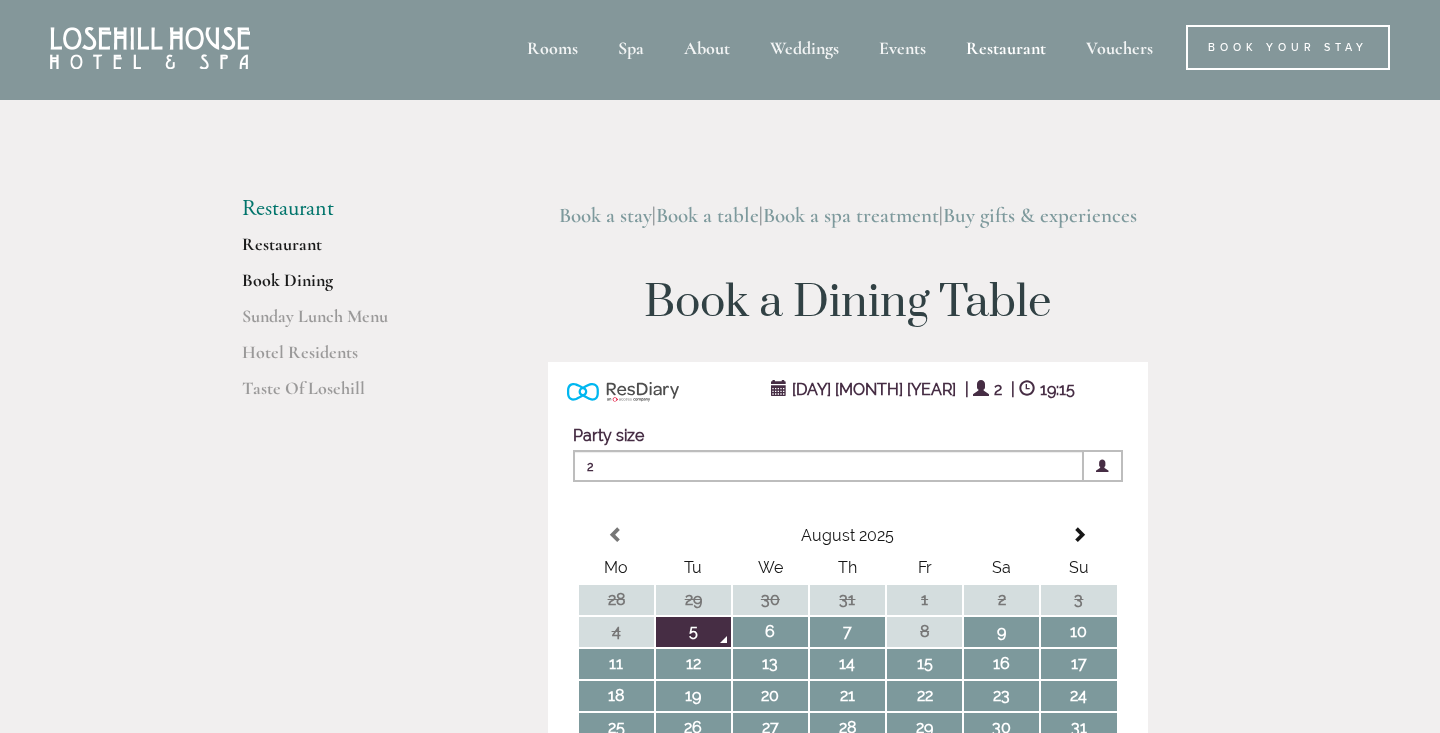 click on "Restaurant" at bounding box center (337, 251) 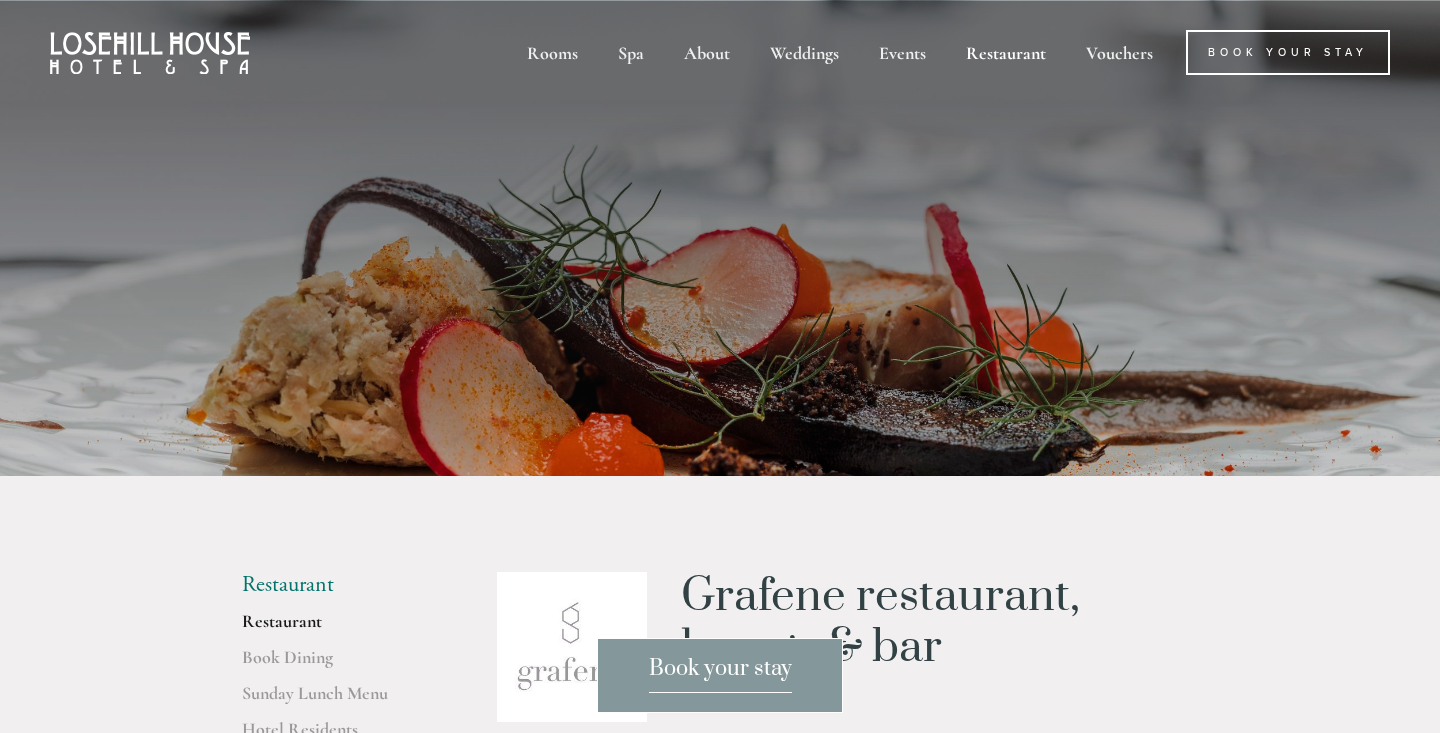 scroll, scrollTop: 0, scrollLeft: 0, axis: both 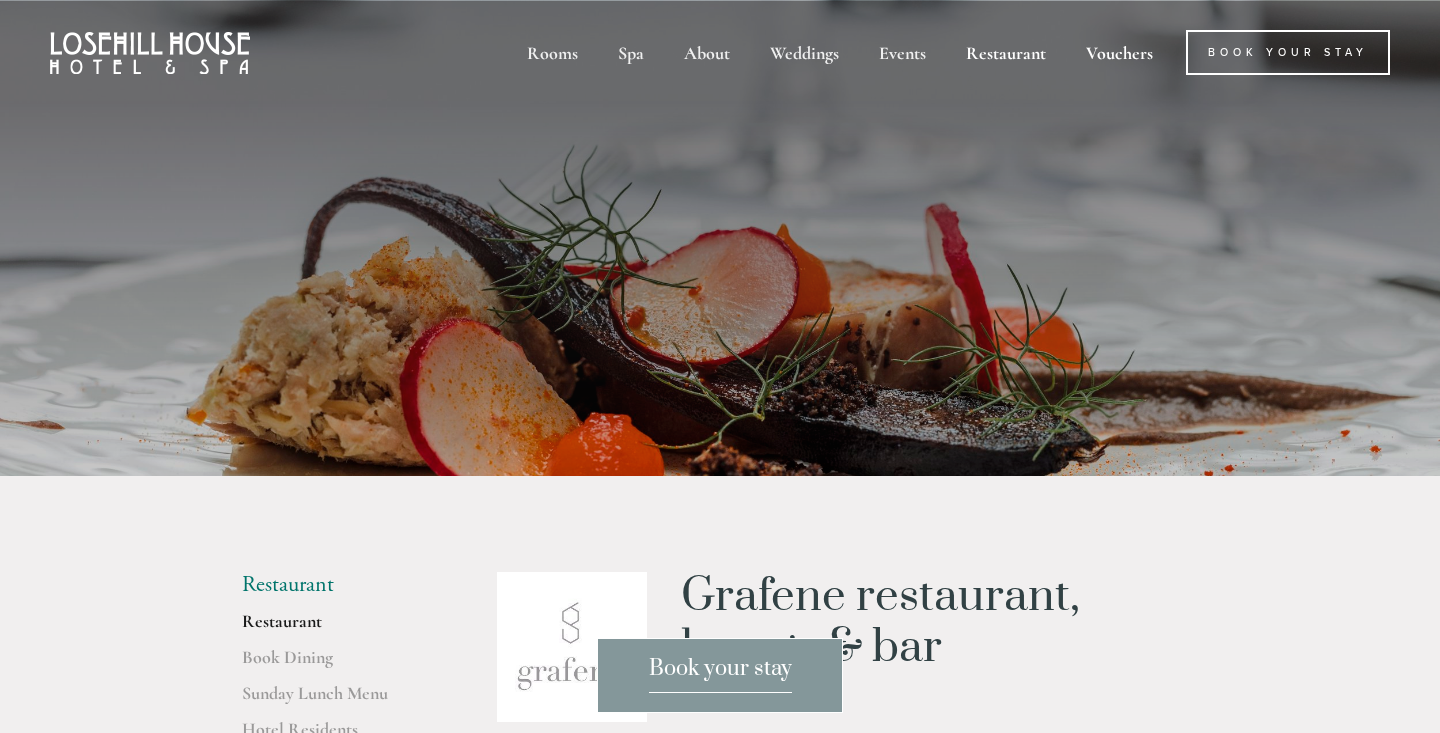 click on "Vouchers" at bounding box center [1119, 52] 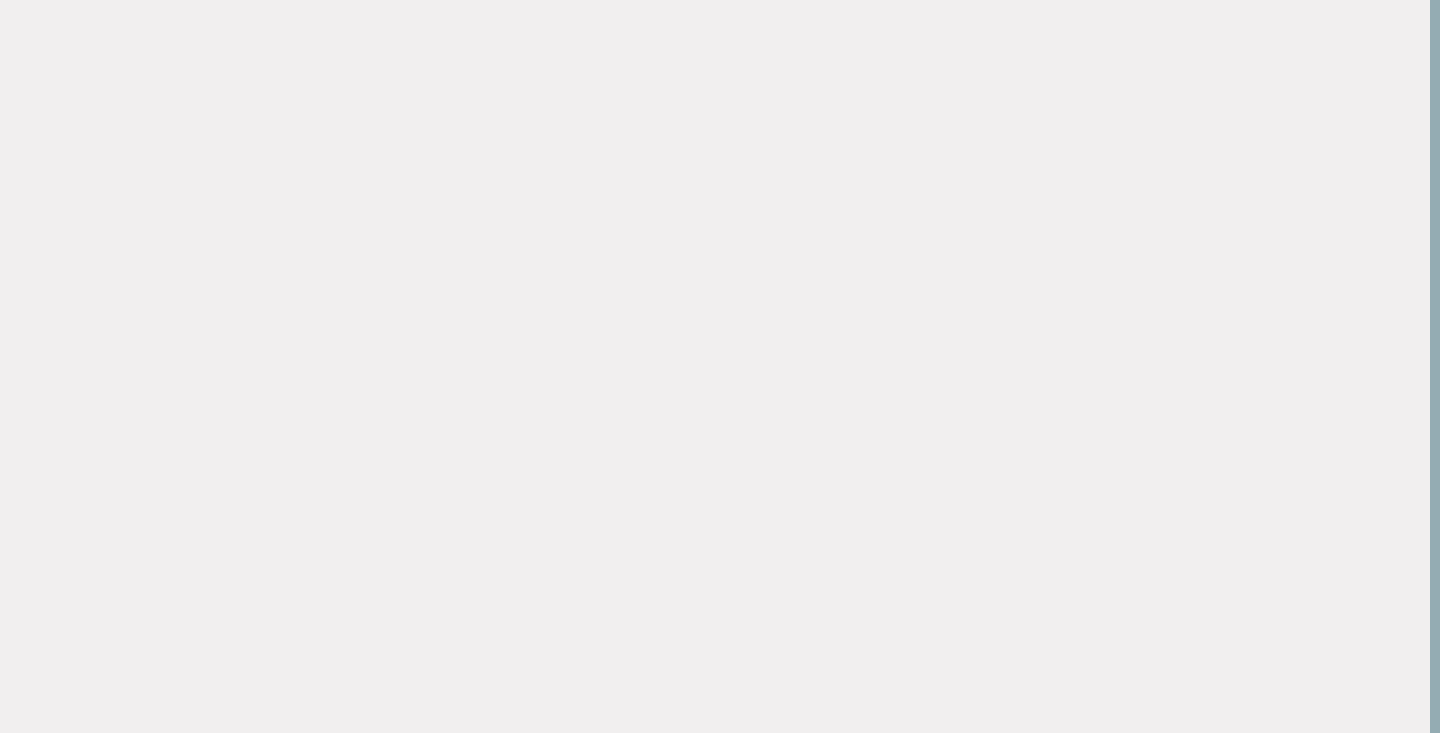 scroll, scrollTop: 1630, scrollLeft: 9, axis: both 